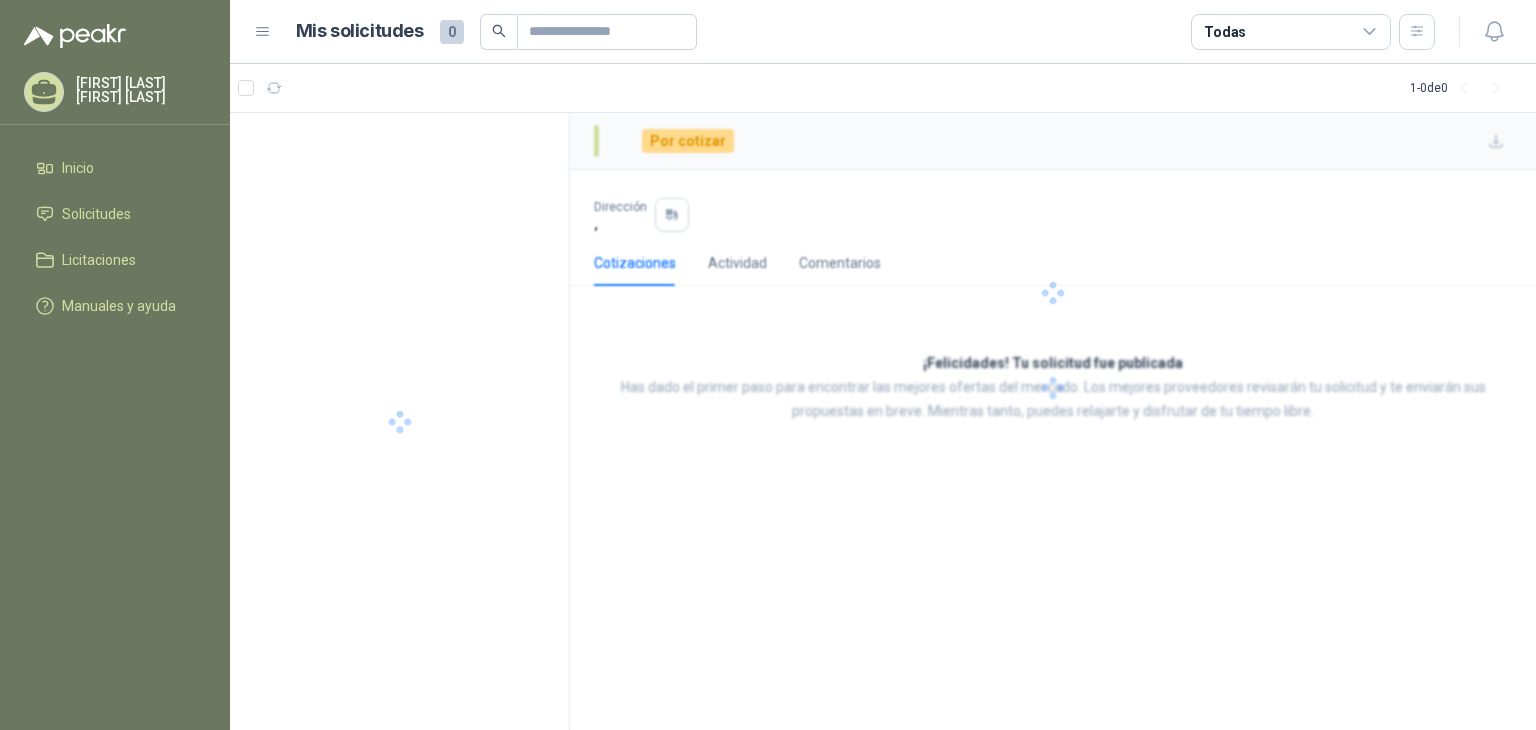 scroll, scrollTop: 0, scrollLeft: 0, axis: both 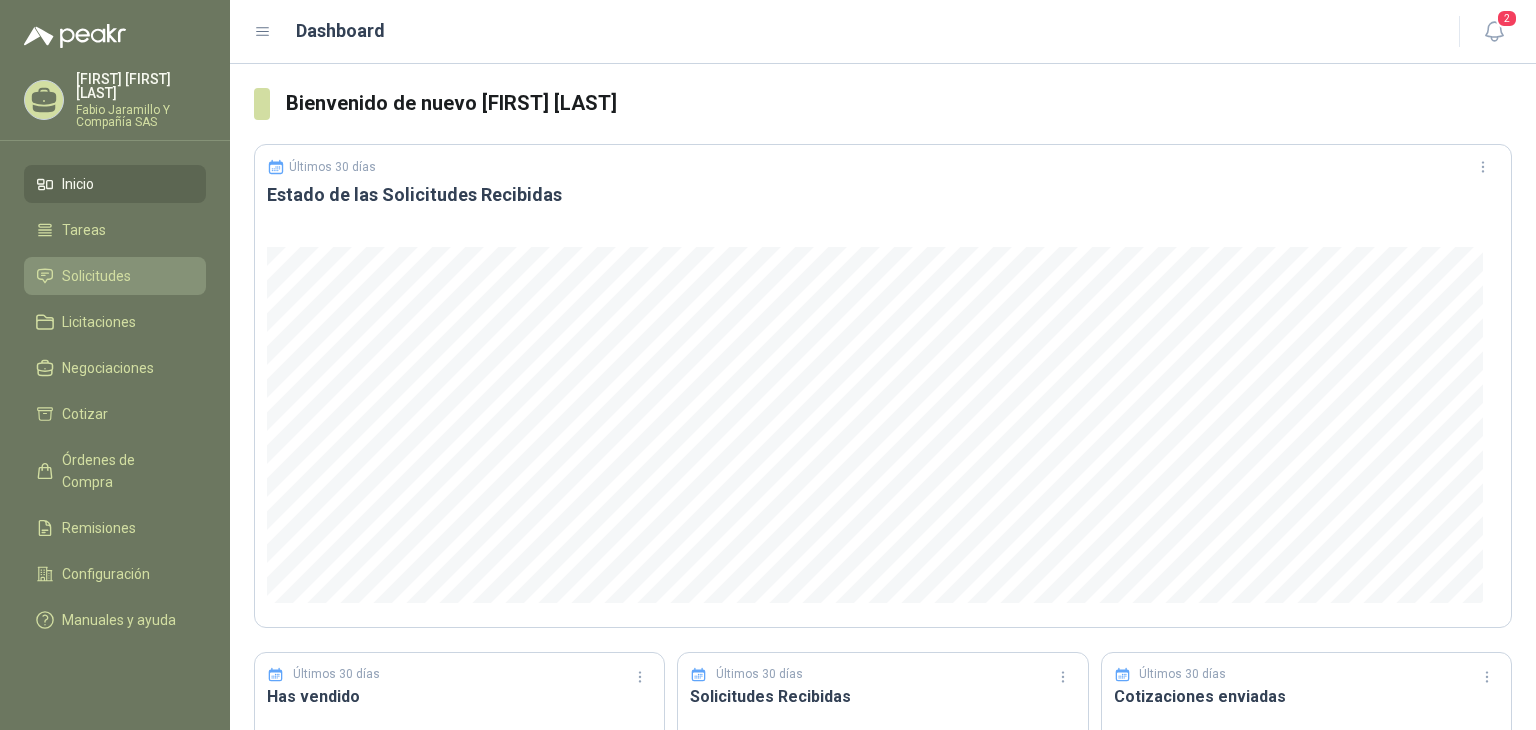 click on "Solicitudes" at bounding box center [96, 276] 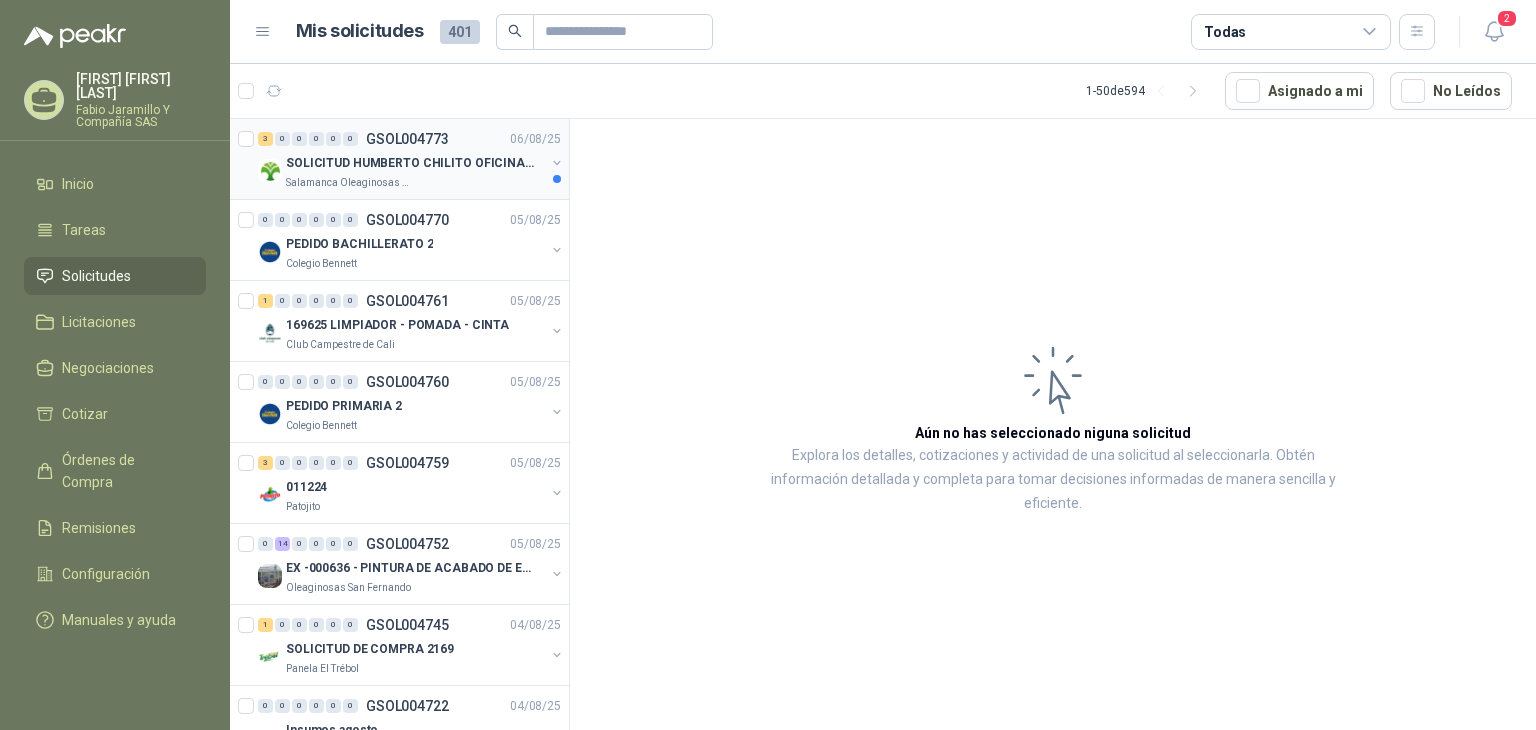 click on "SOLICITUD HUMBERTO CHILITO OFICINA - CALI" at bounding box center [410, 163] 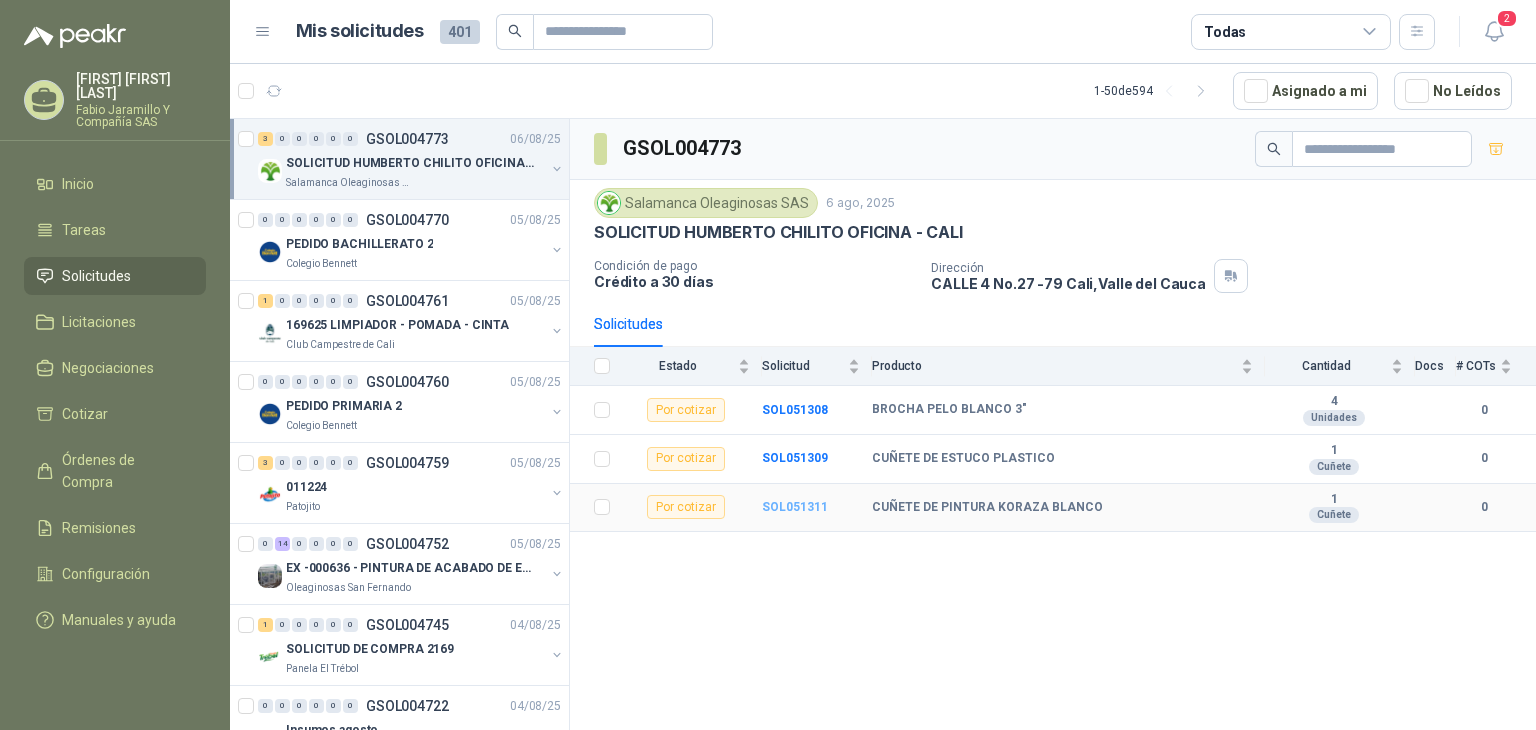 click on "SOL051311" at bounding box center [795, 507] 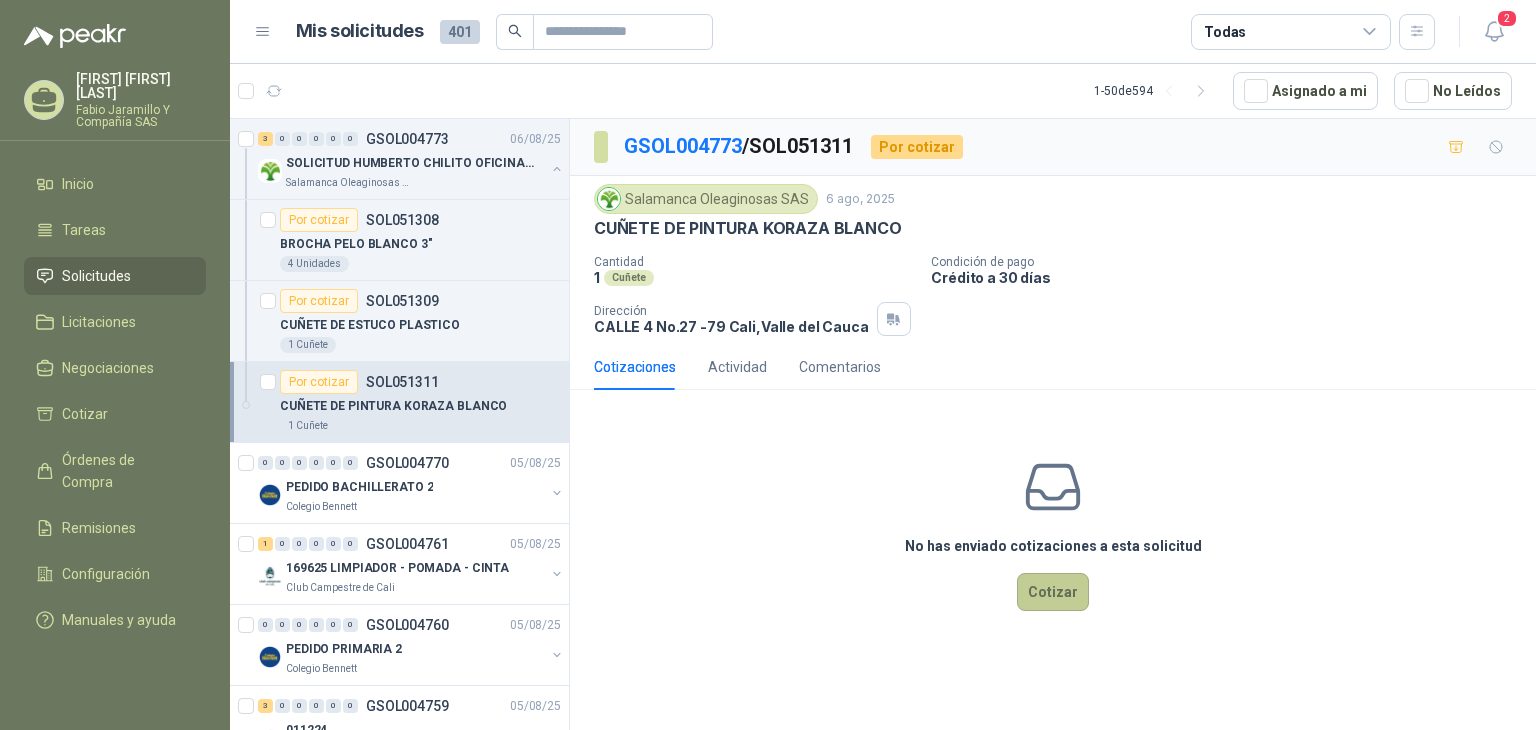click on "Cotizar" at bounding box center [1053, 592] 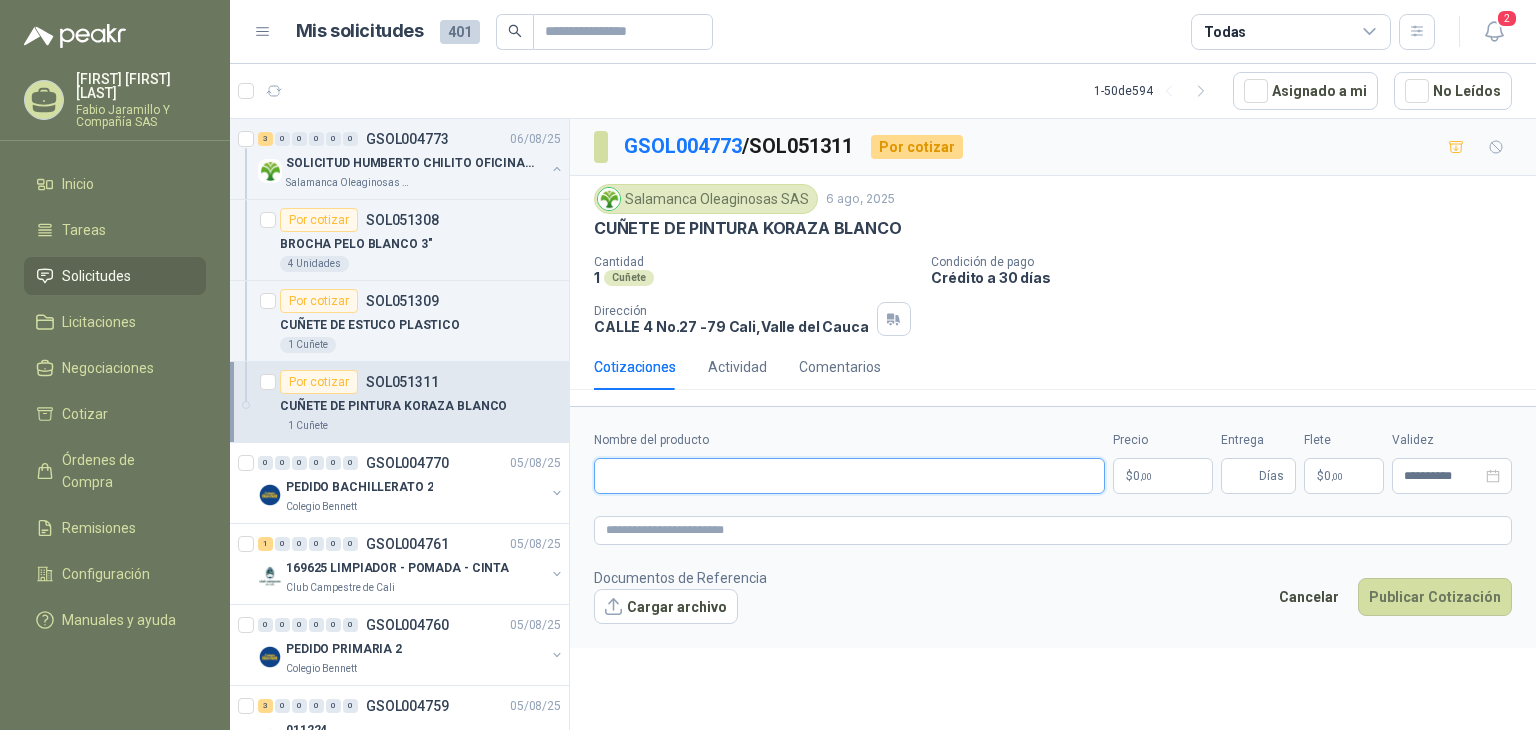 click on "Nombre del producto" at bounding box center [849, 476] 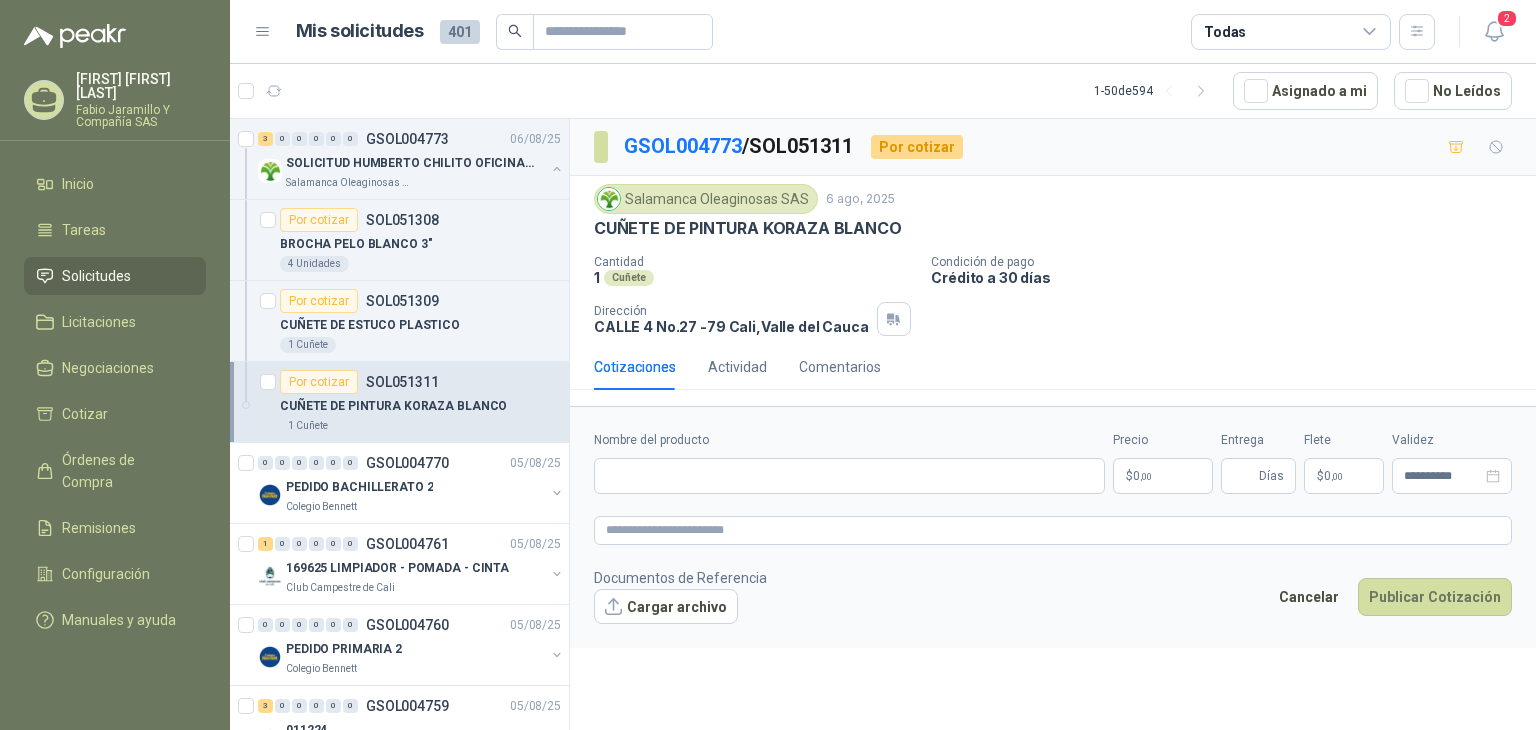 drag, startPoint x: 1063, startPoint y: 696, endPoint x: 1019, endPoint y: 694, distance: 44.04543 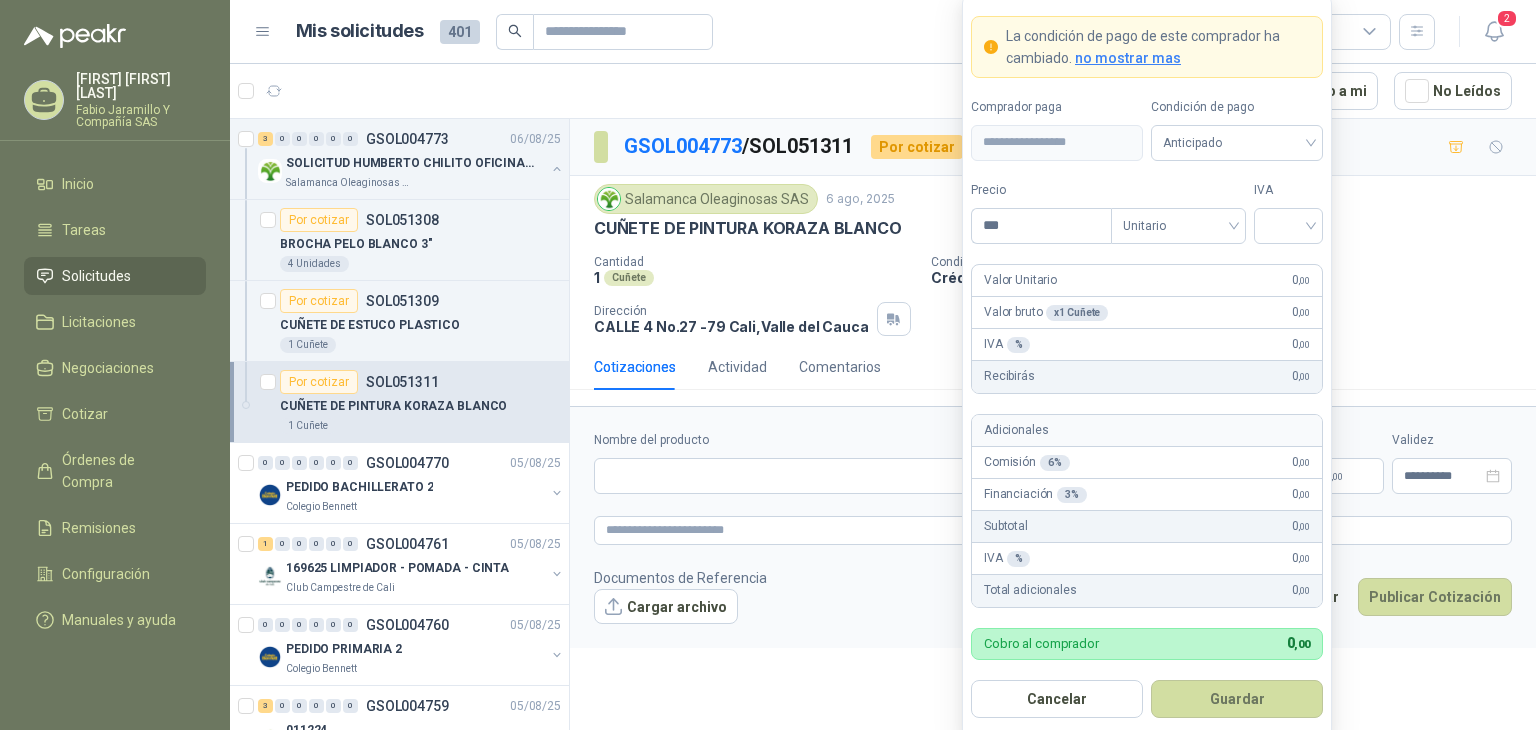 type 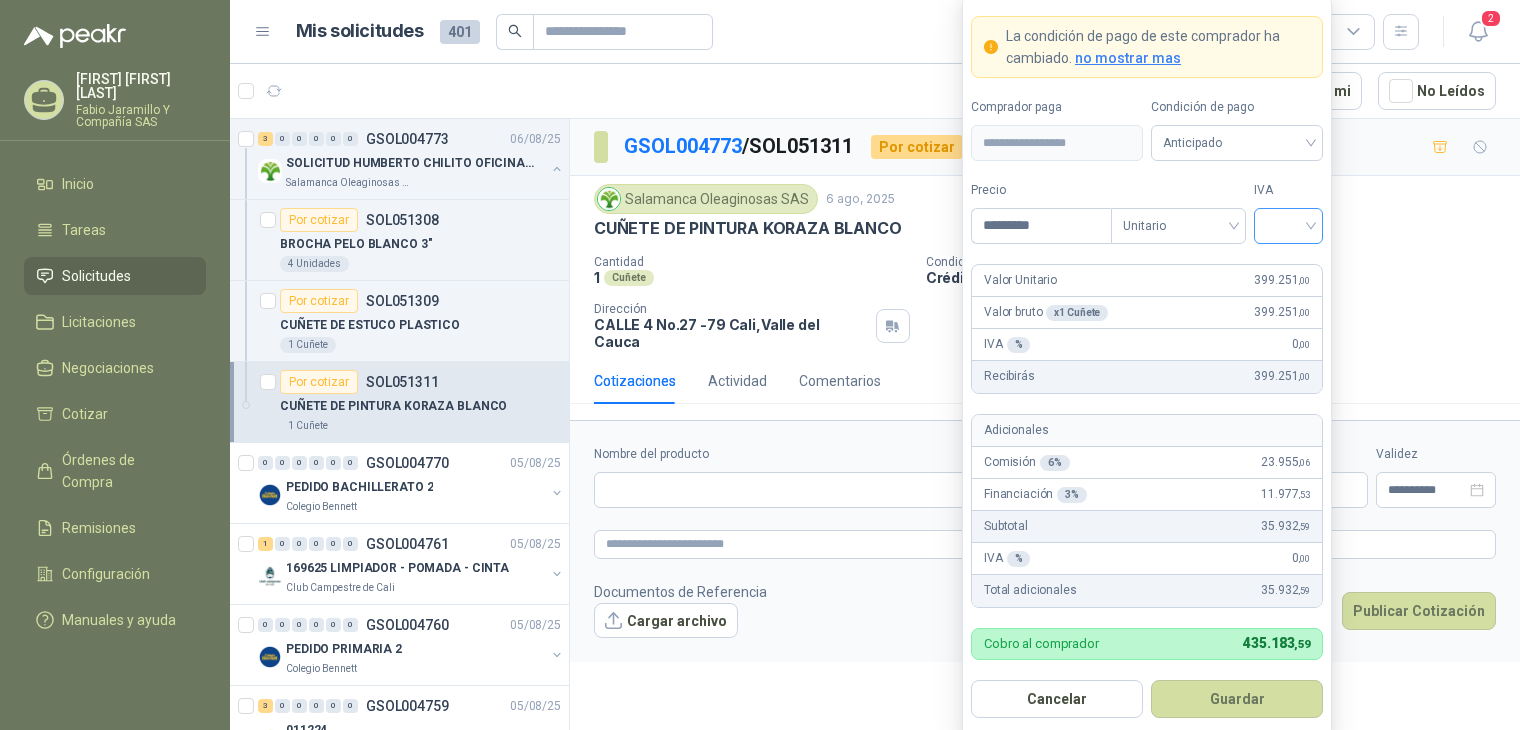 click at bounding box center [1288, 226] 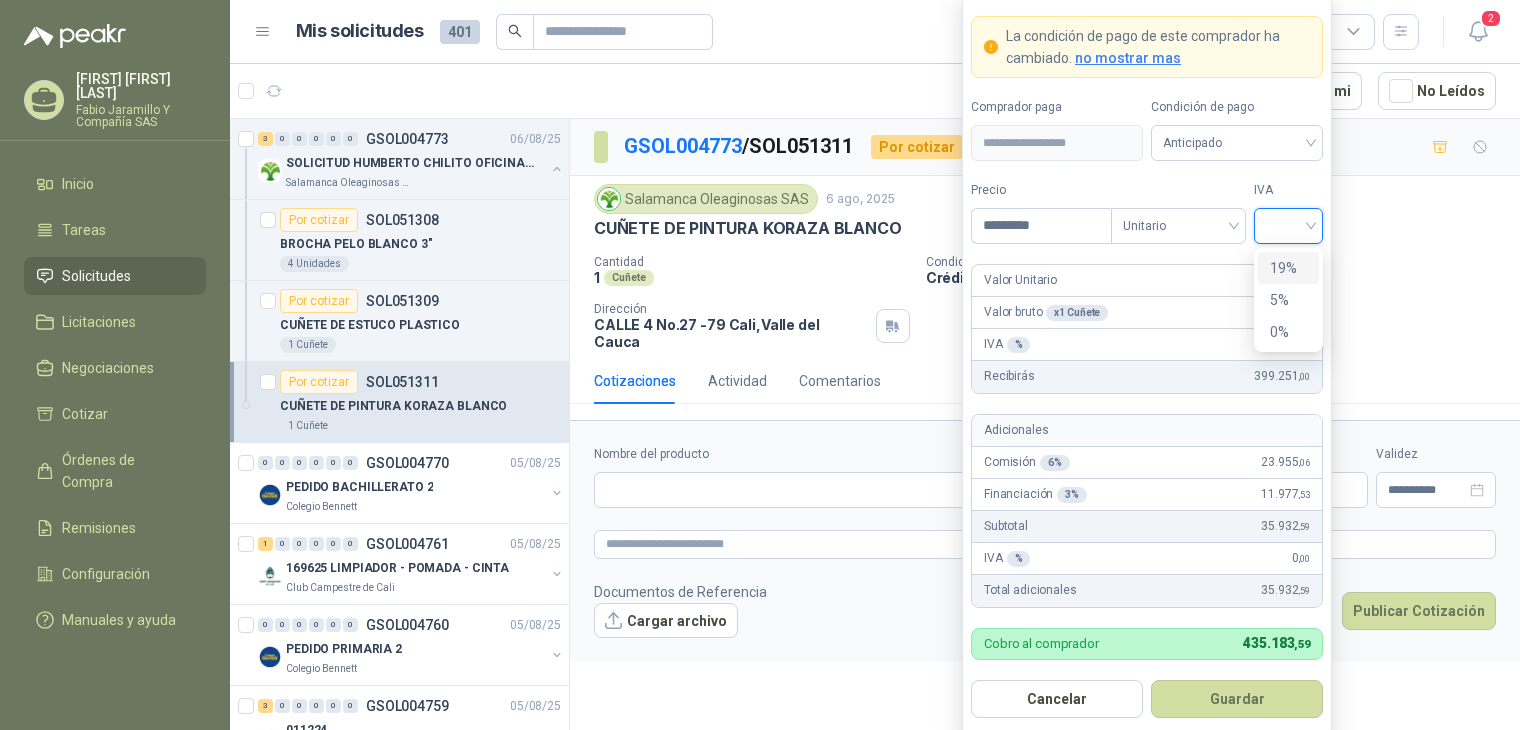 click on "19%" at bounding box center [1288, 268] 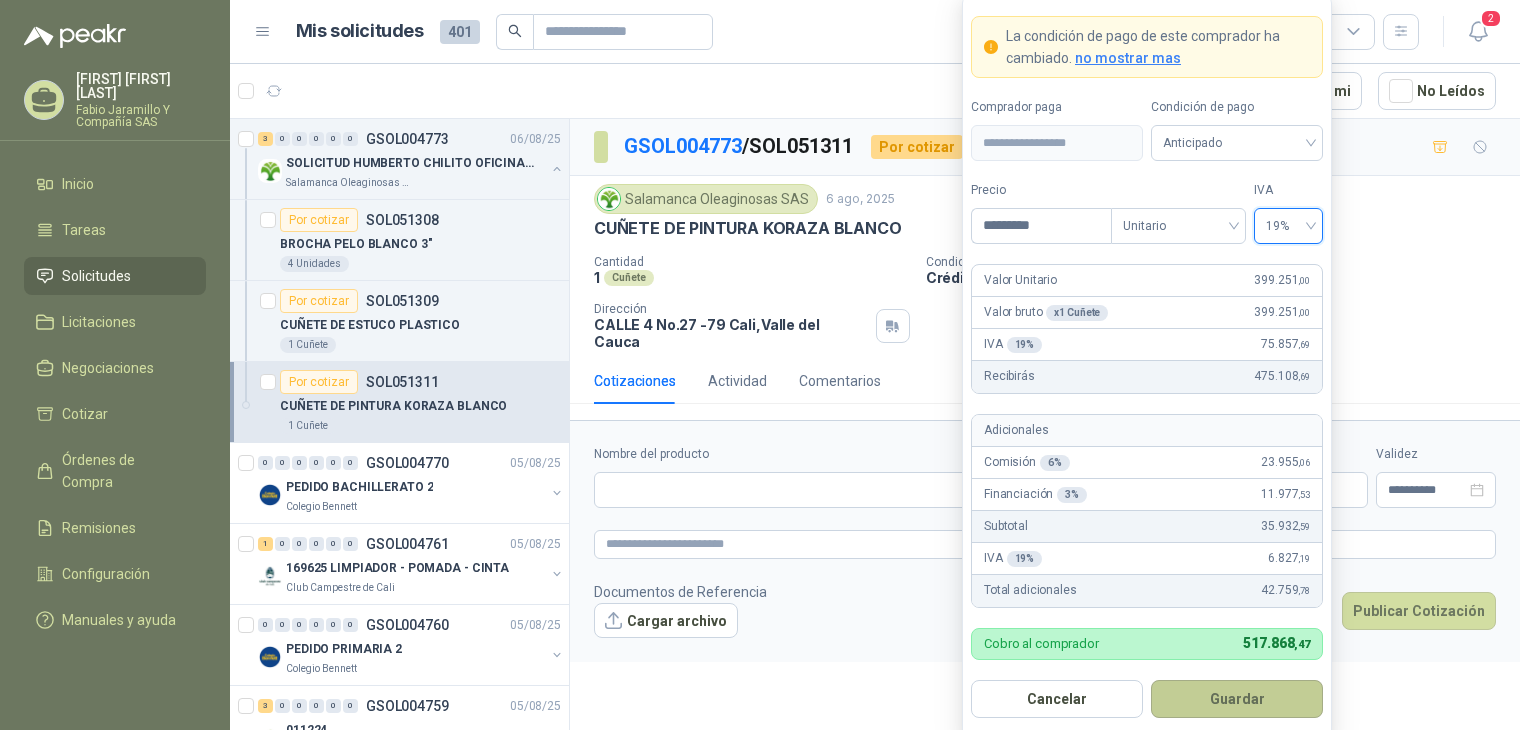 click on "Guardar" at bounding box center [1237, 699] 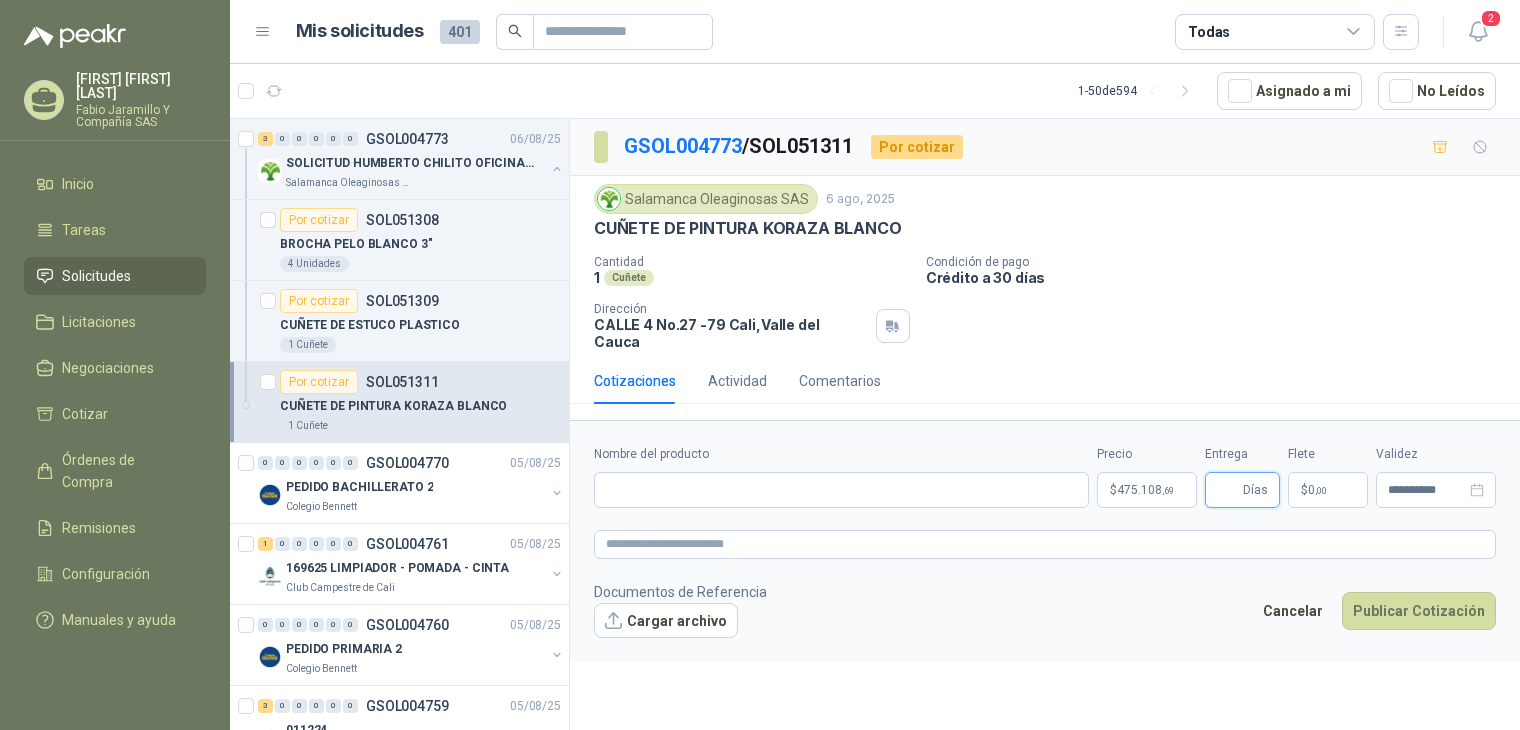 type 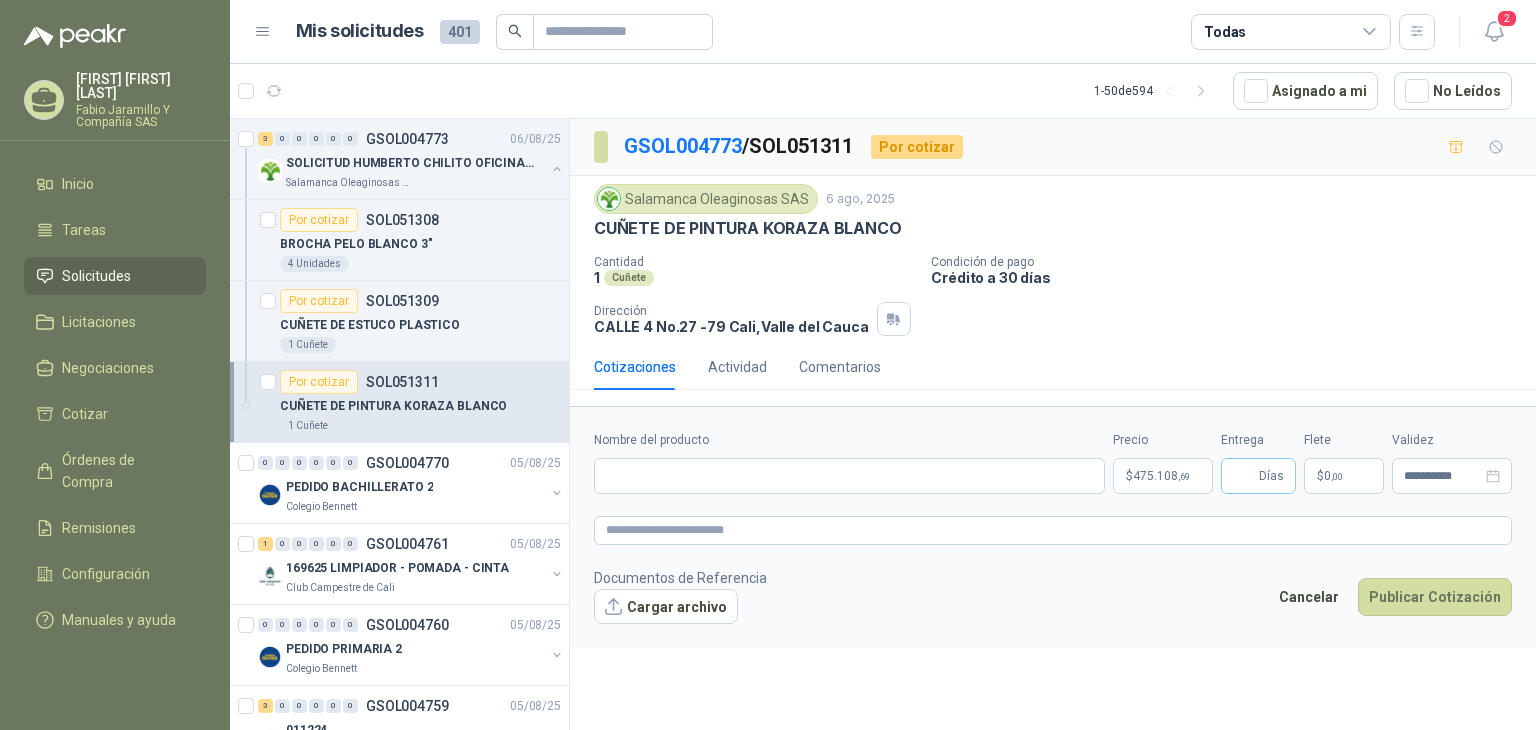 click on "Días" at bounding box center [1271, 476] 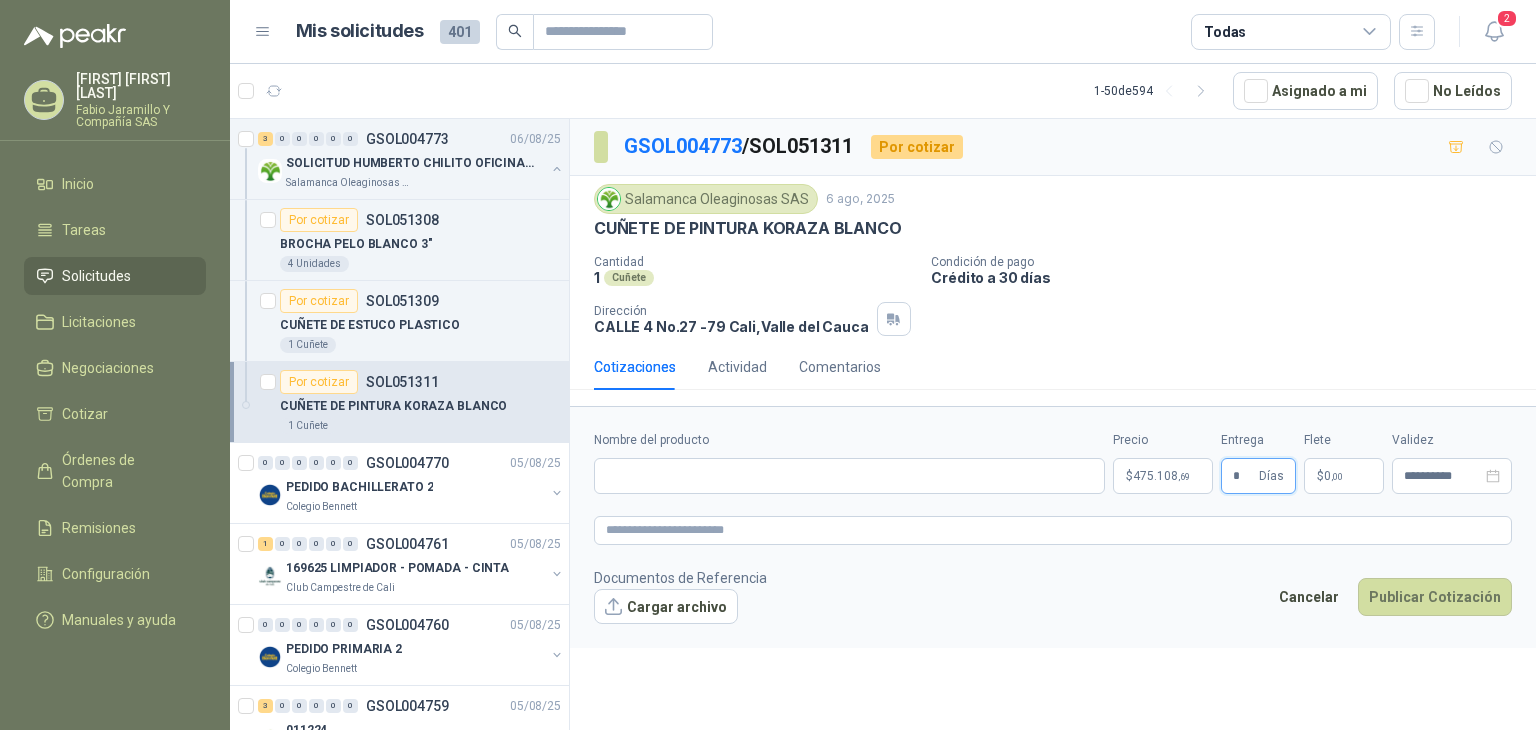 type on "*" 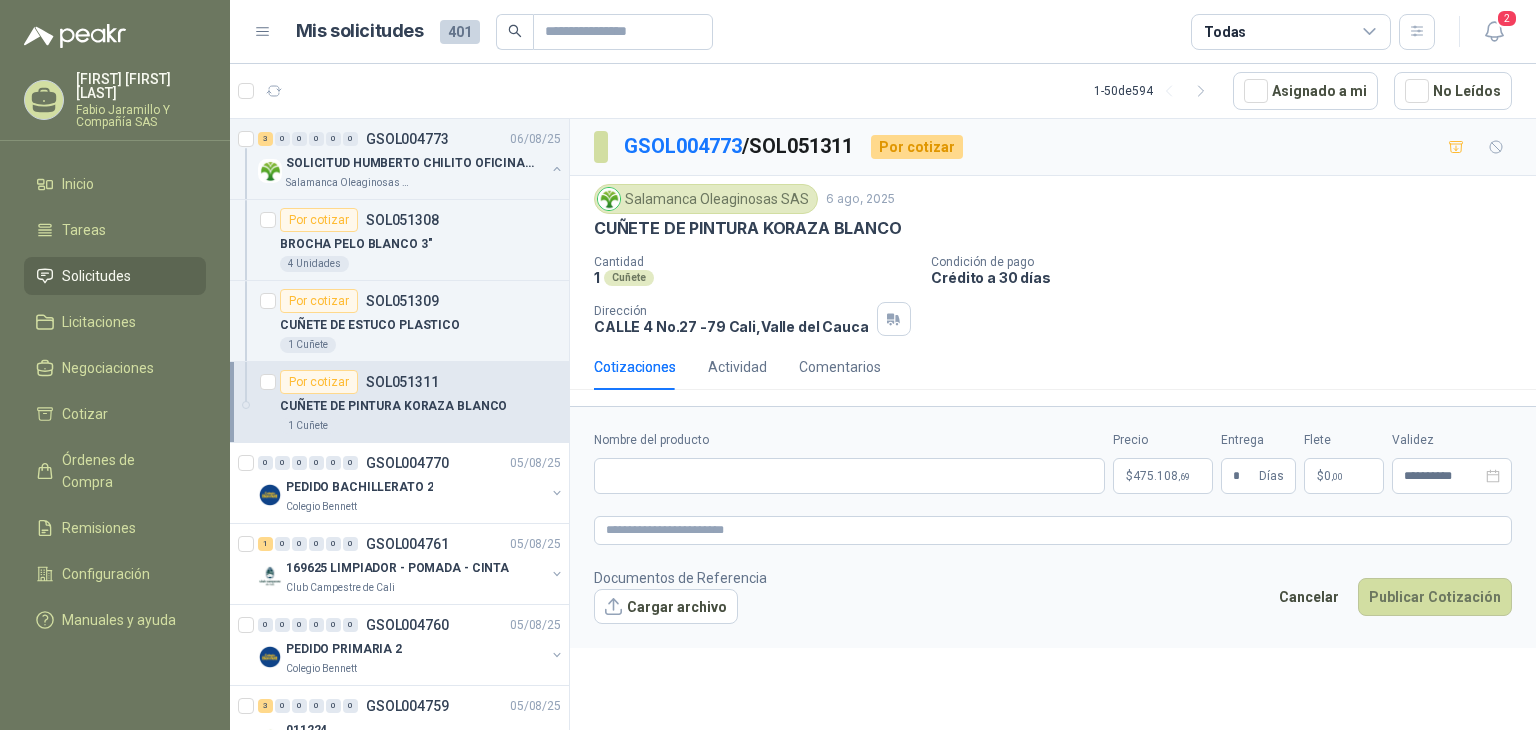 click on "$    0 ,00" at bounding box center (1344, 476) 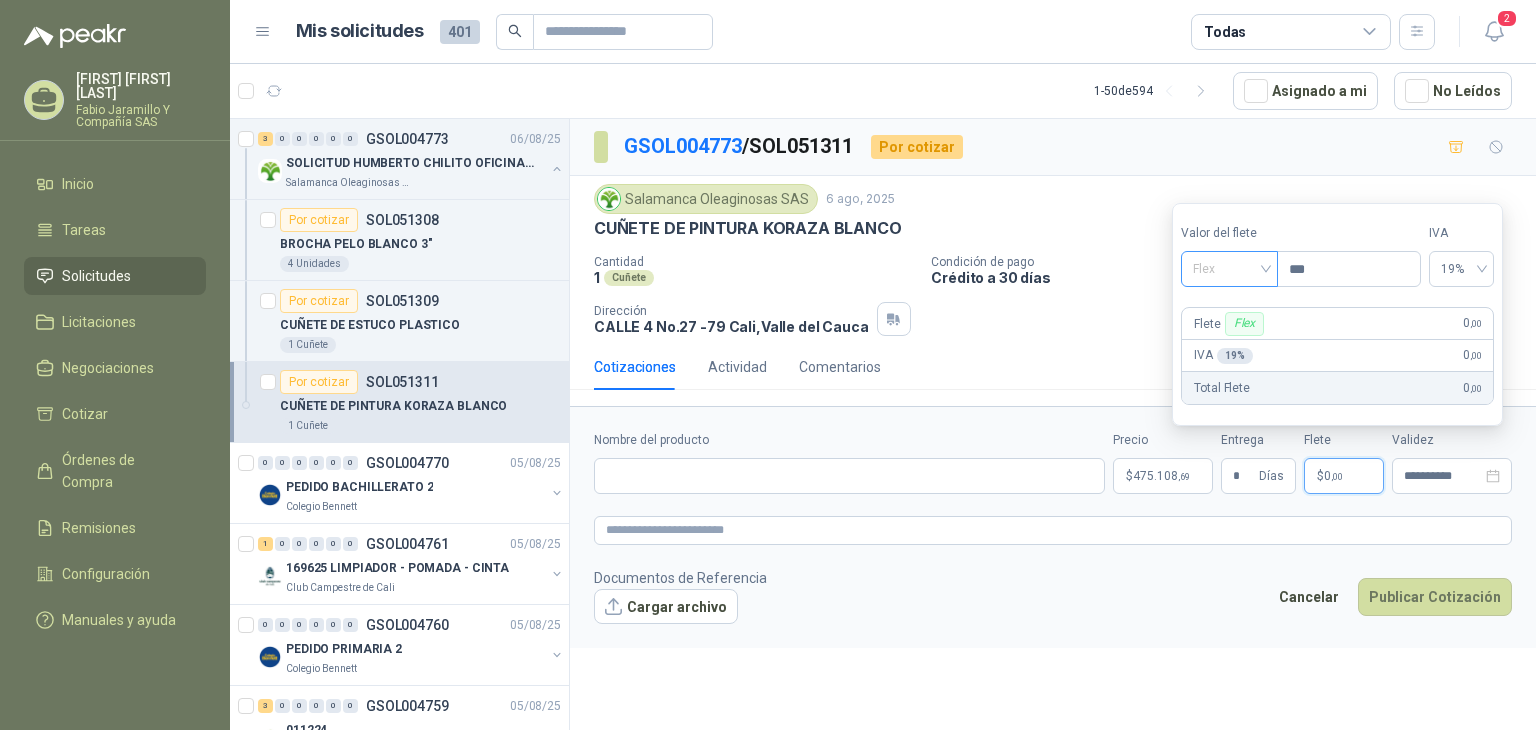 click on "Flex" at bounding box center [1229, 269] 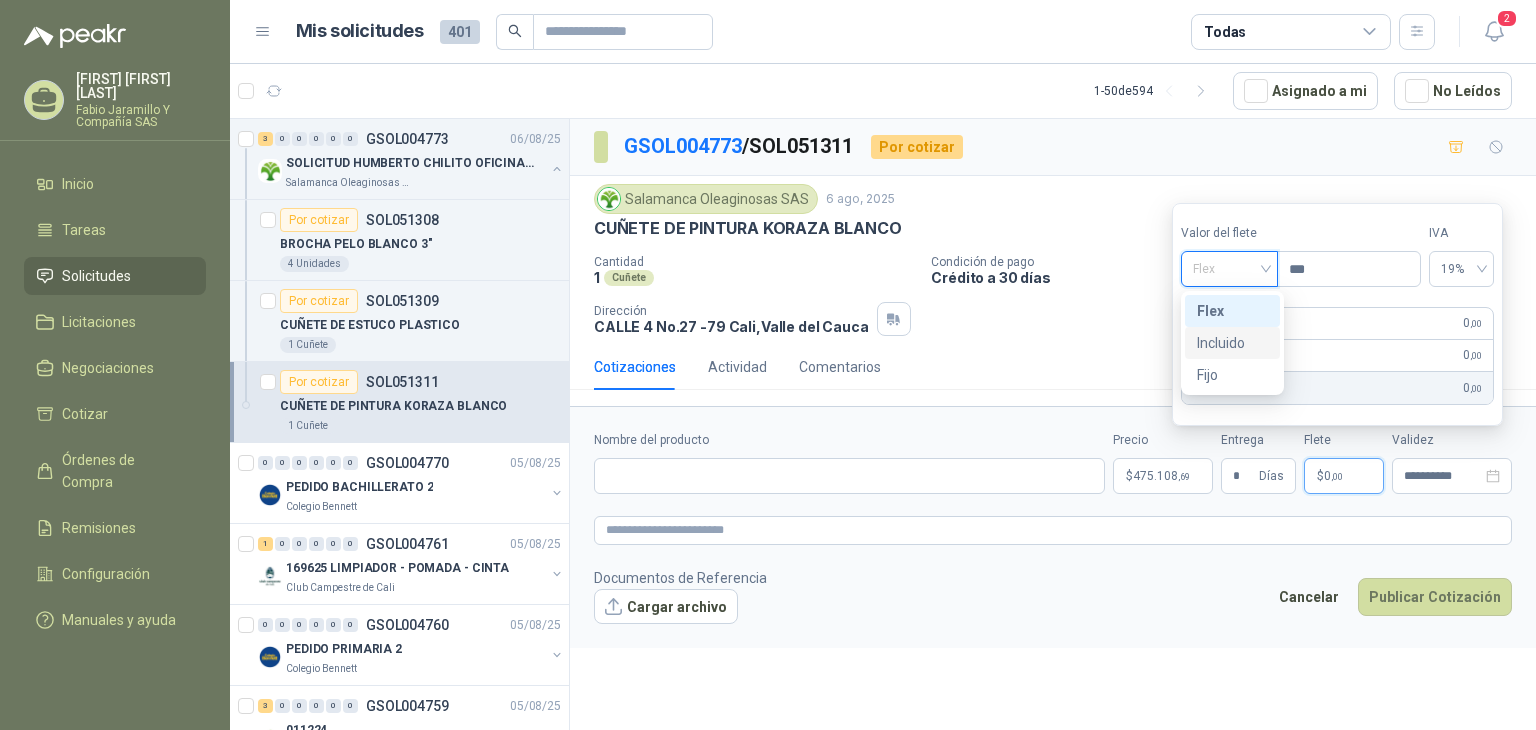 click on "Incluido" at bounding box center [1232, 343] 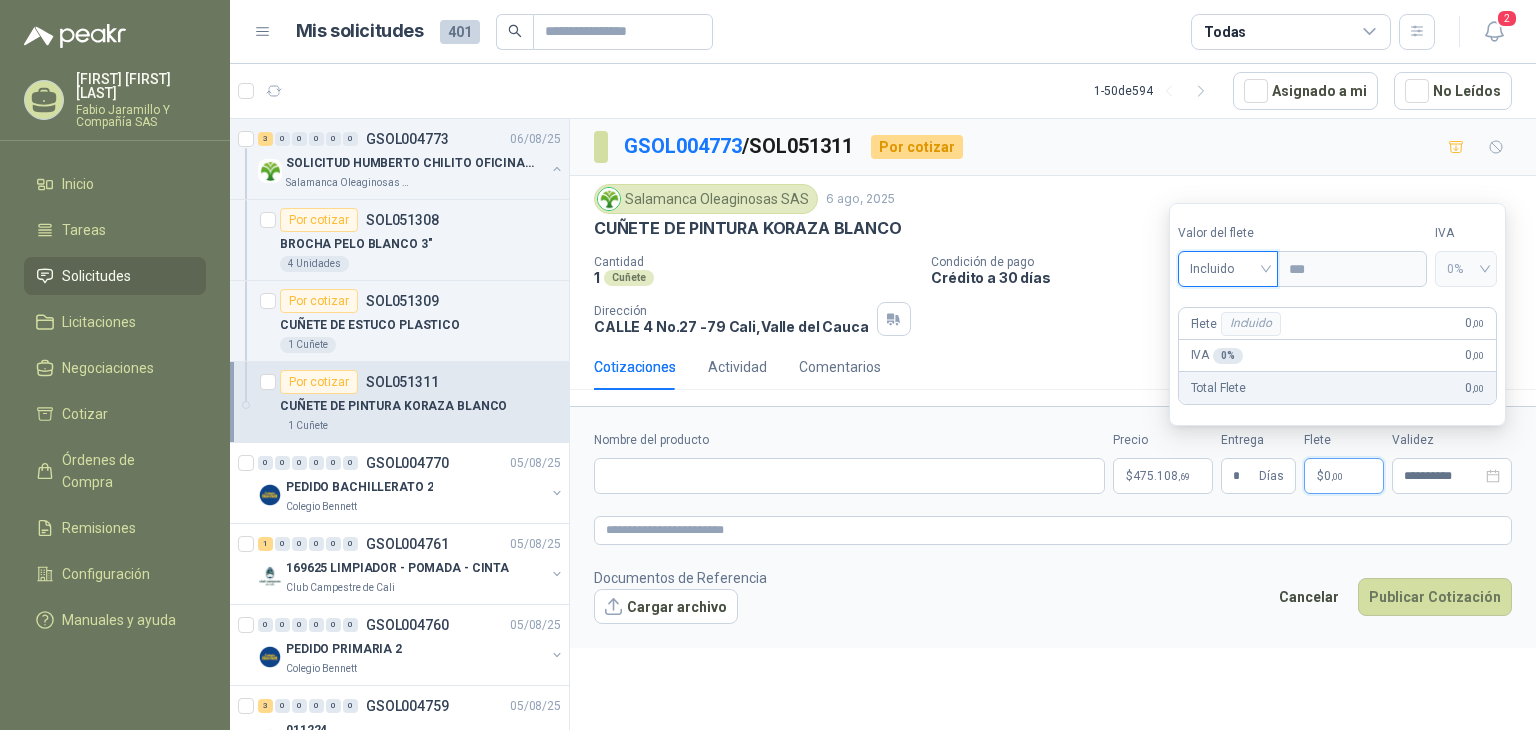 click on "Total Flete 0 ,00" at bounding box center [1337, 388] 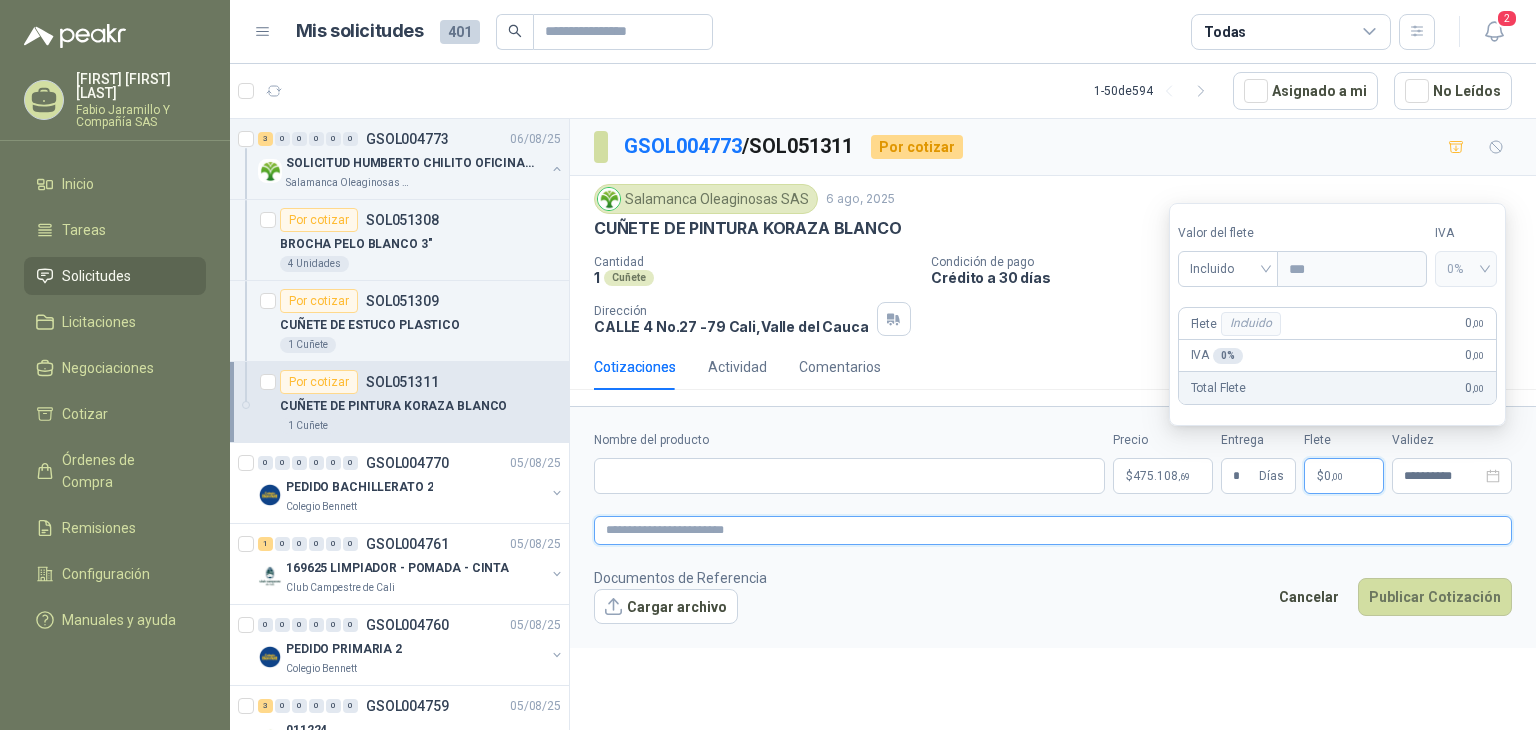click at bounding box center (1053, 530) 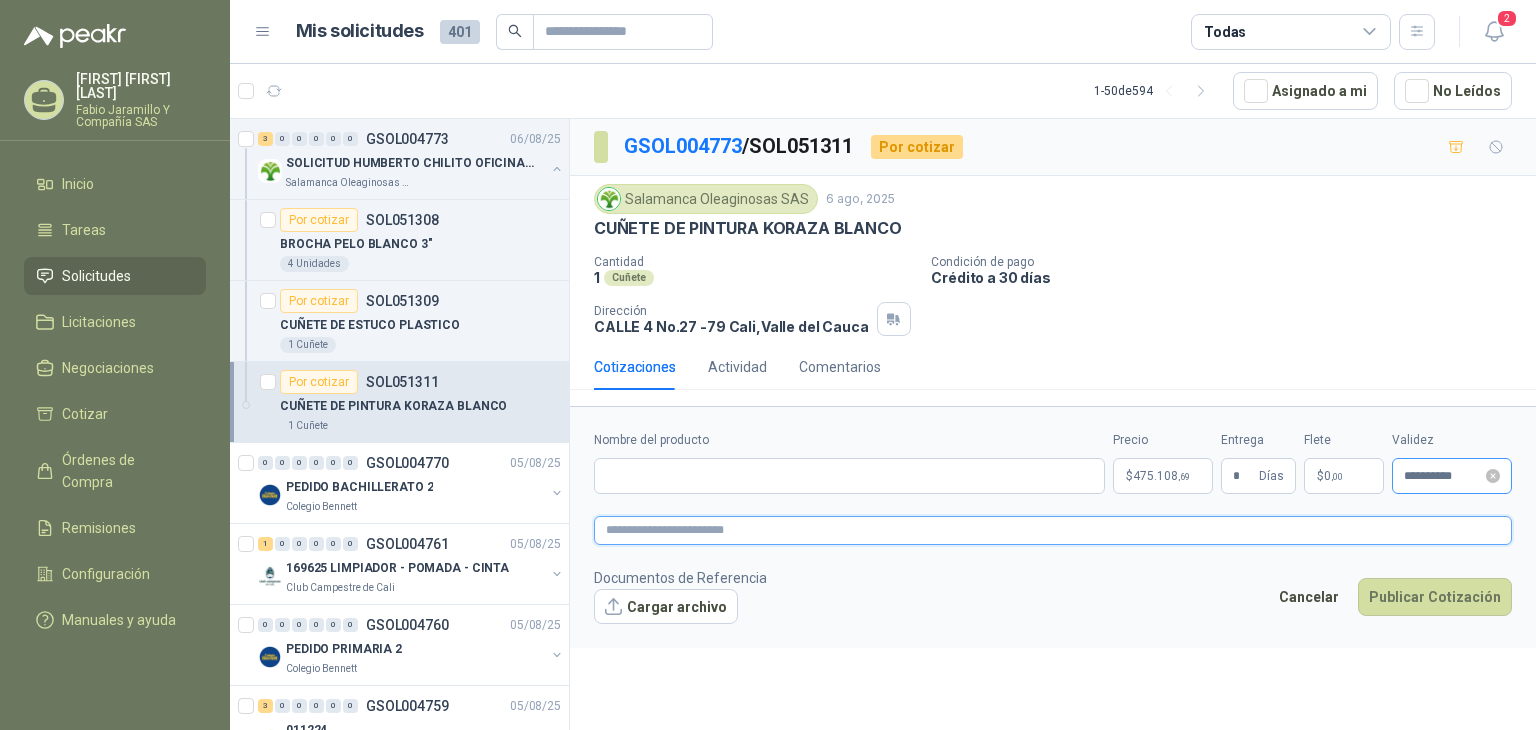 click on "**********" at bounding box center [1452, 476] 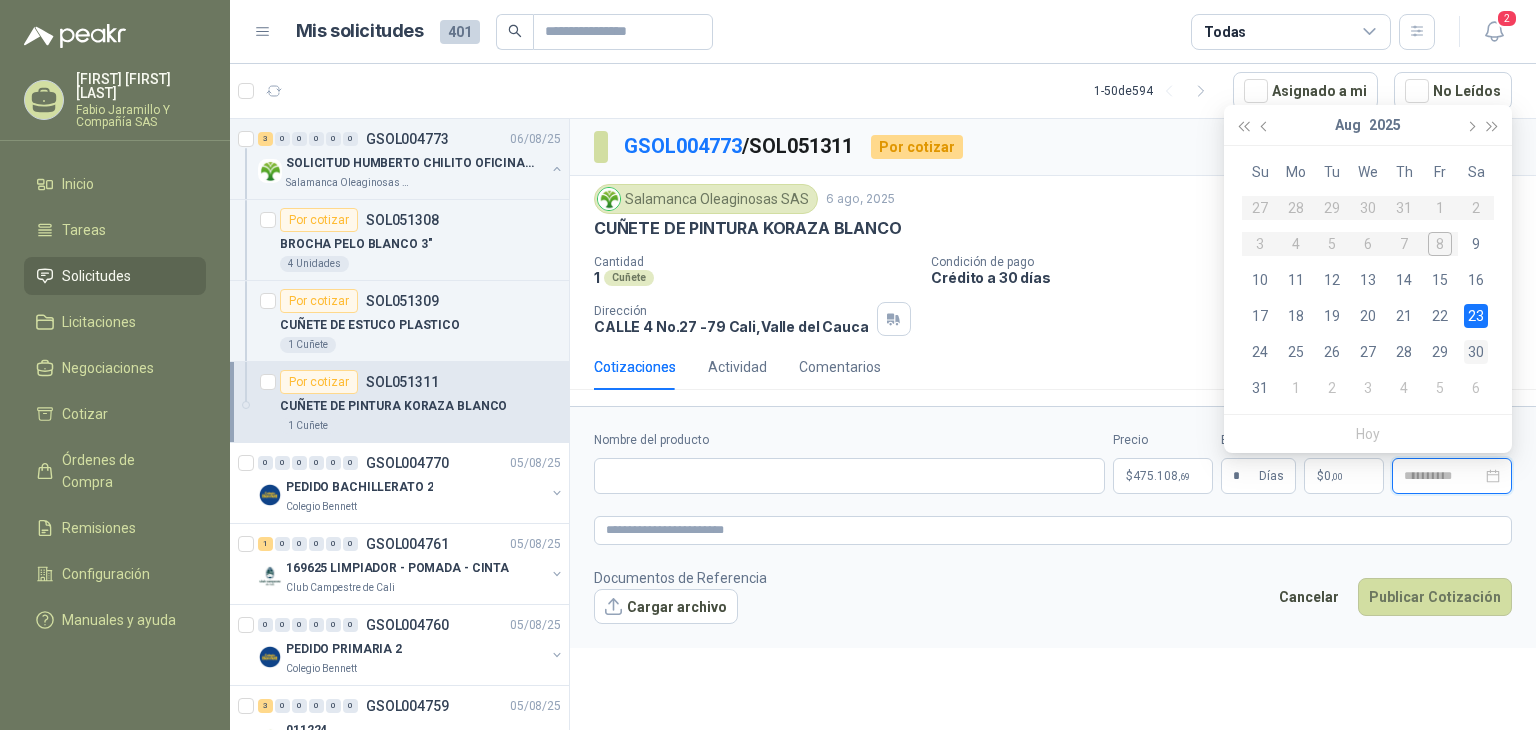 type on "**********" 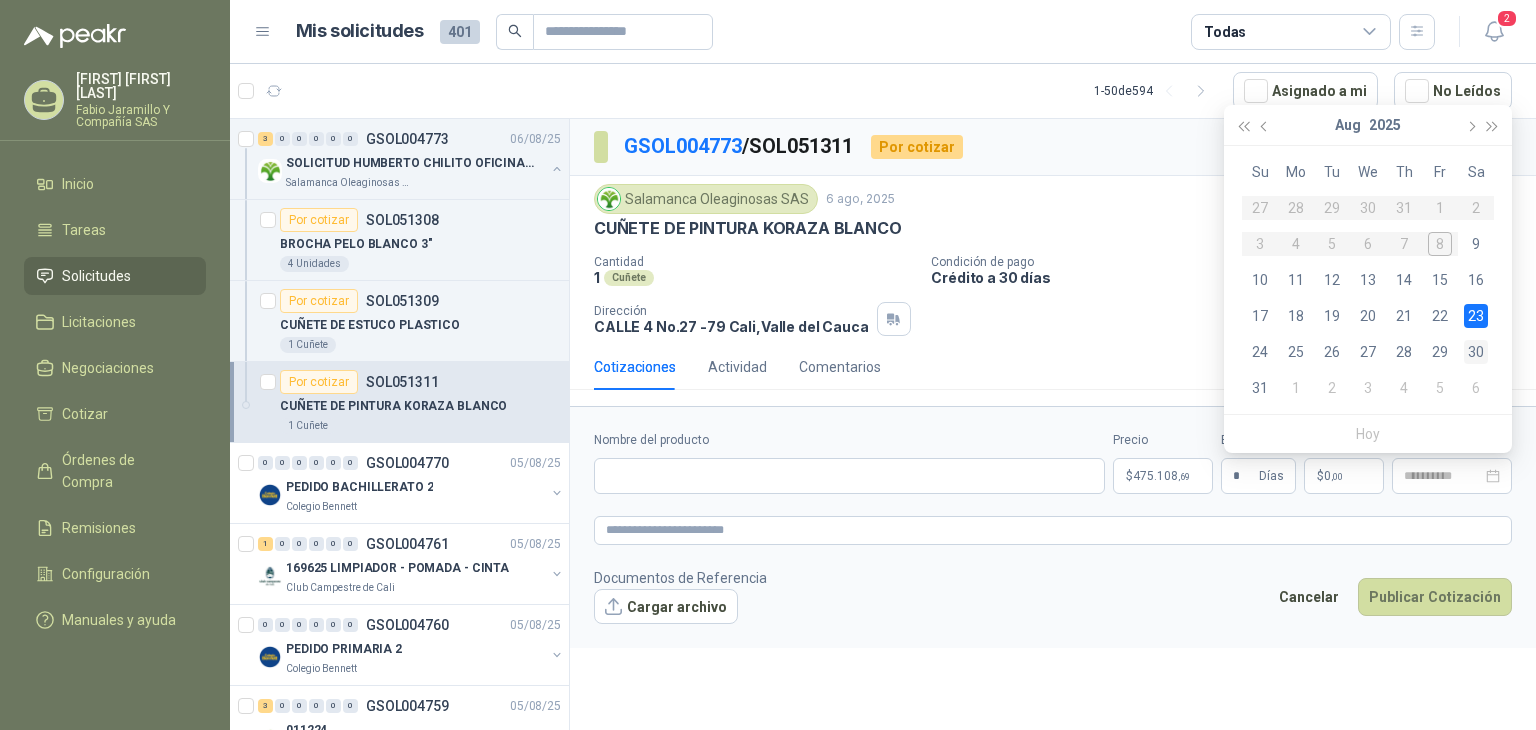 click on "30" at bounding box center (1476, 352) 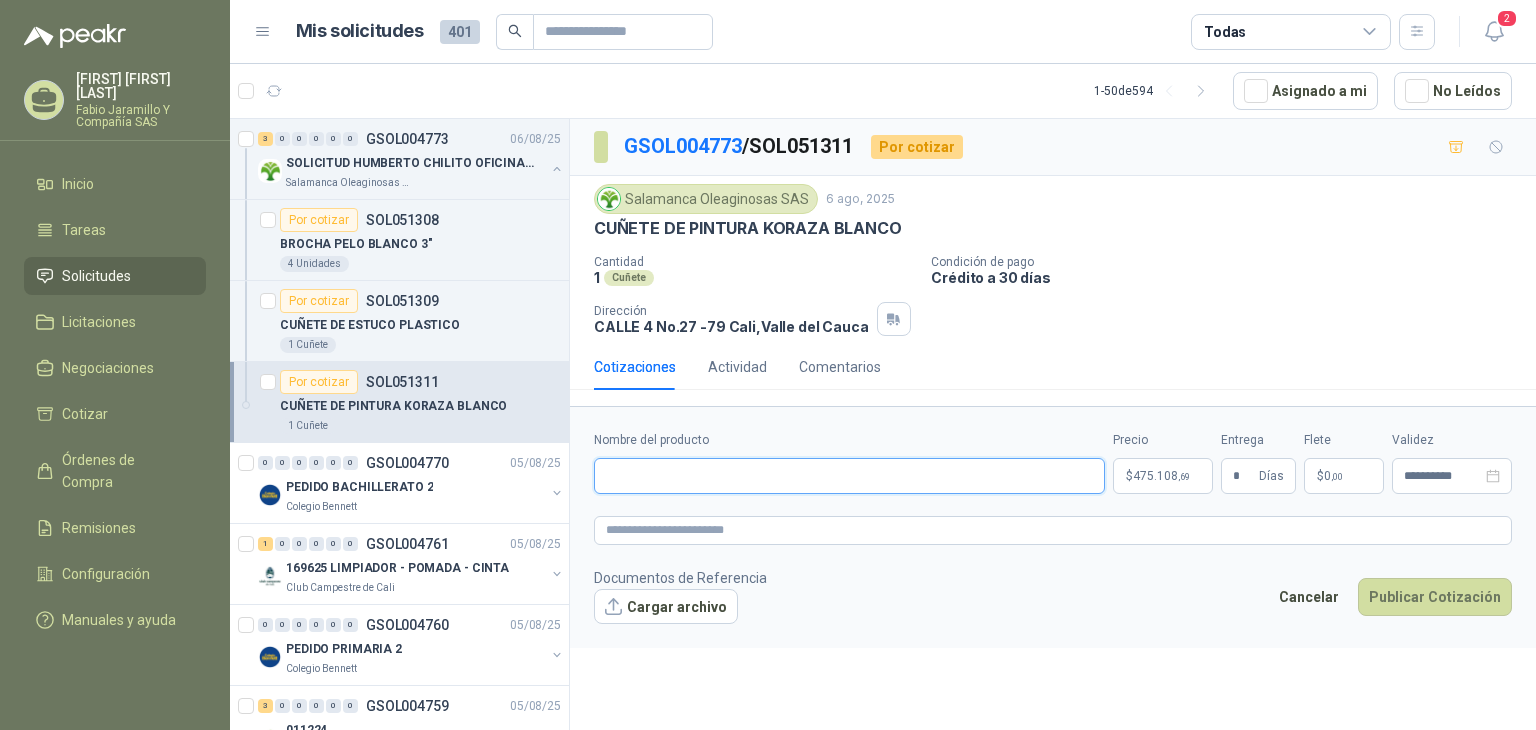 click on "Nombre del producto" at bounding box center (849, 476) 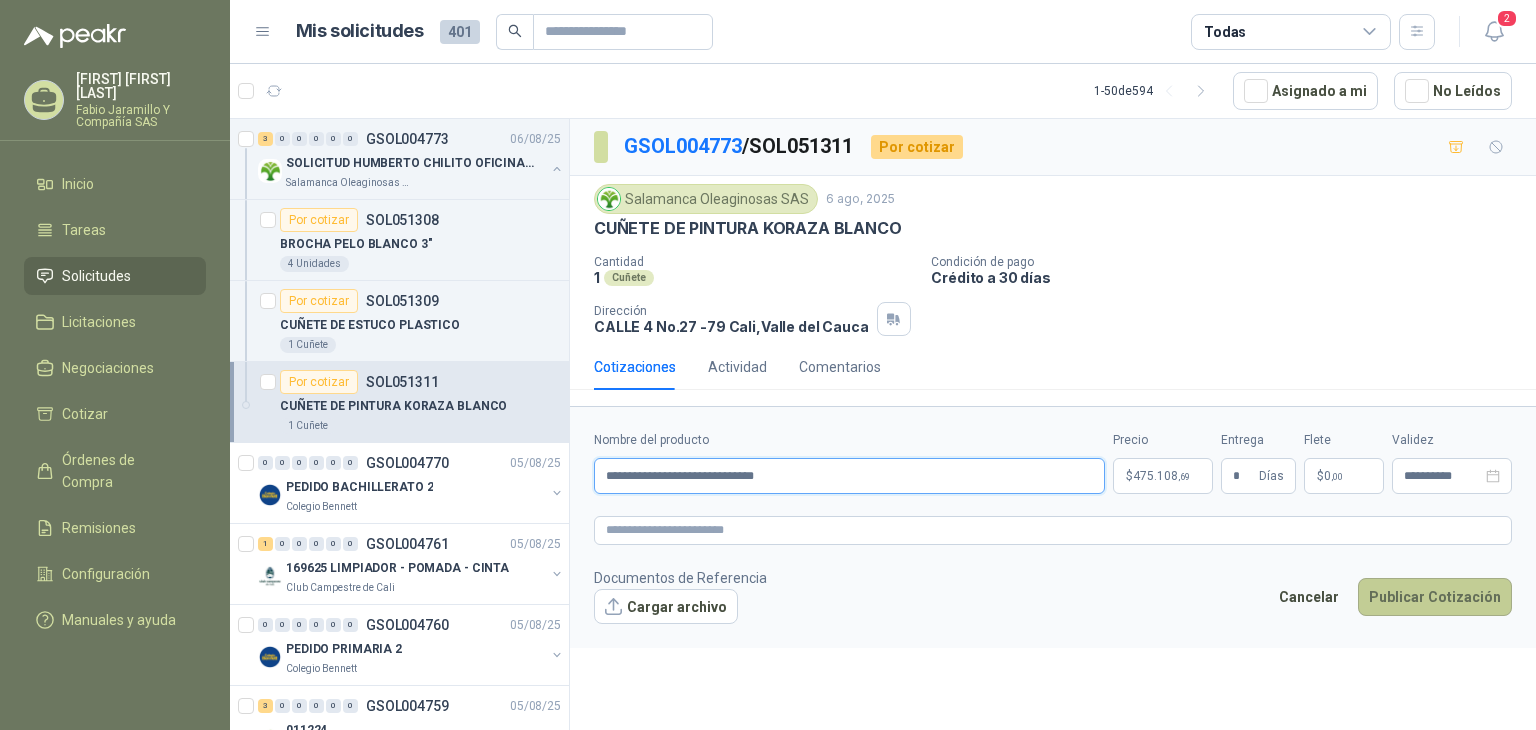 type on "**********" 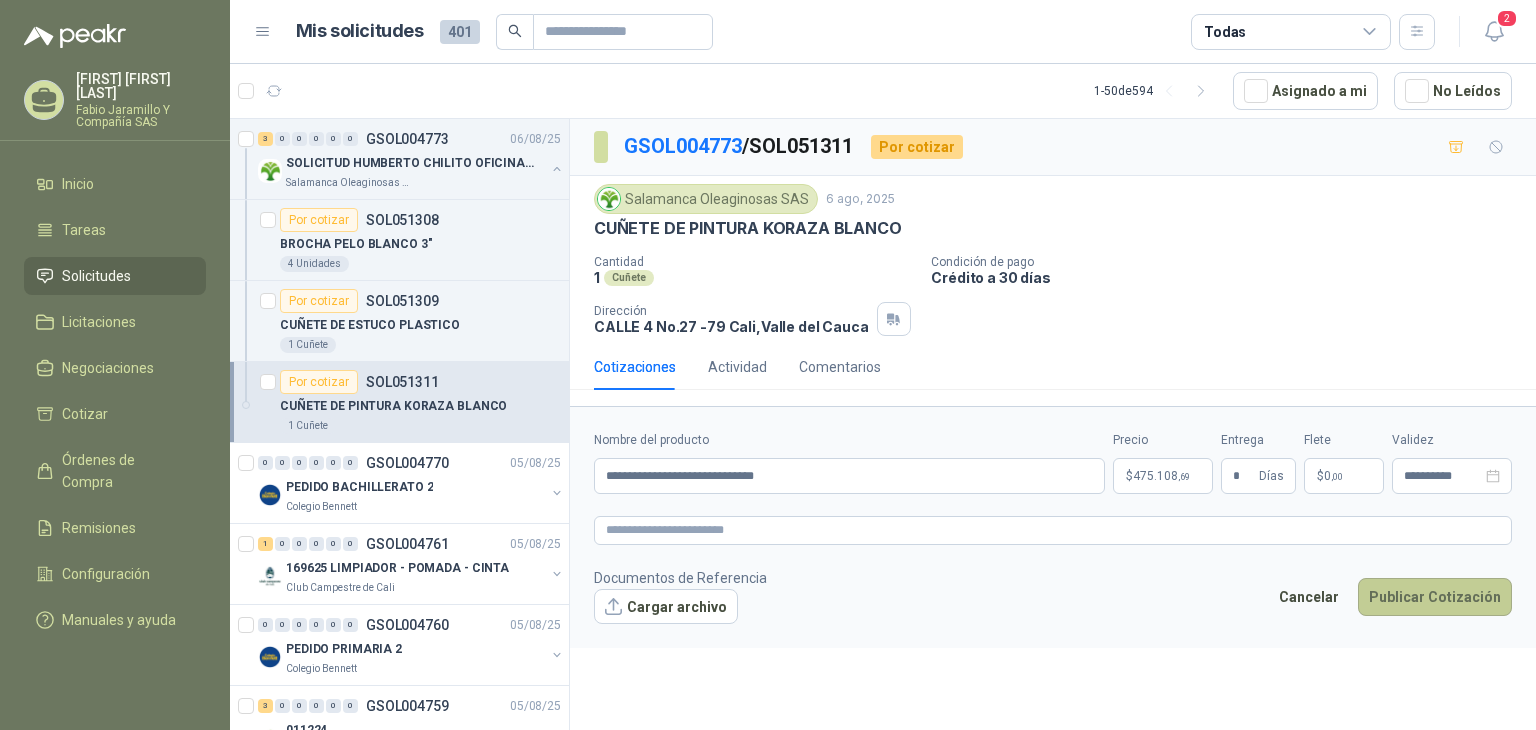 click on "Publicar Cotización" at bounding box center [1435, 597] 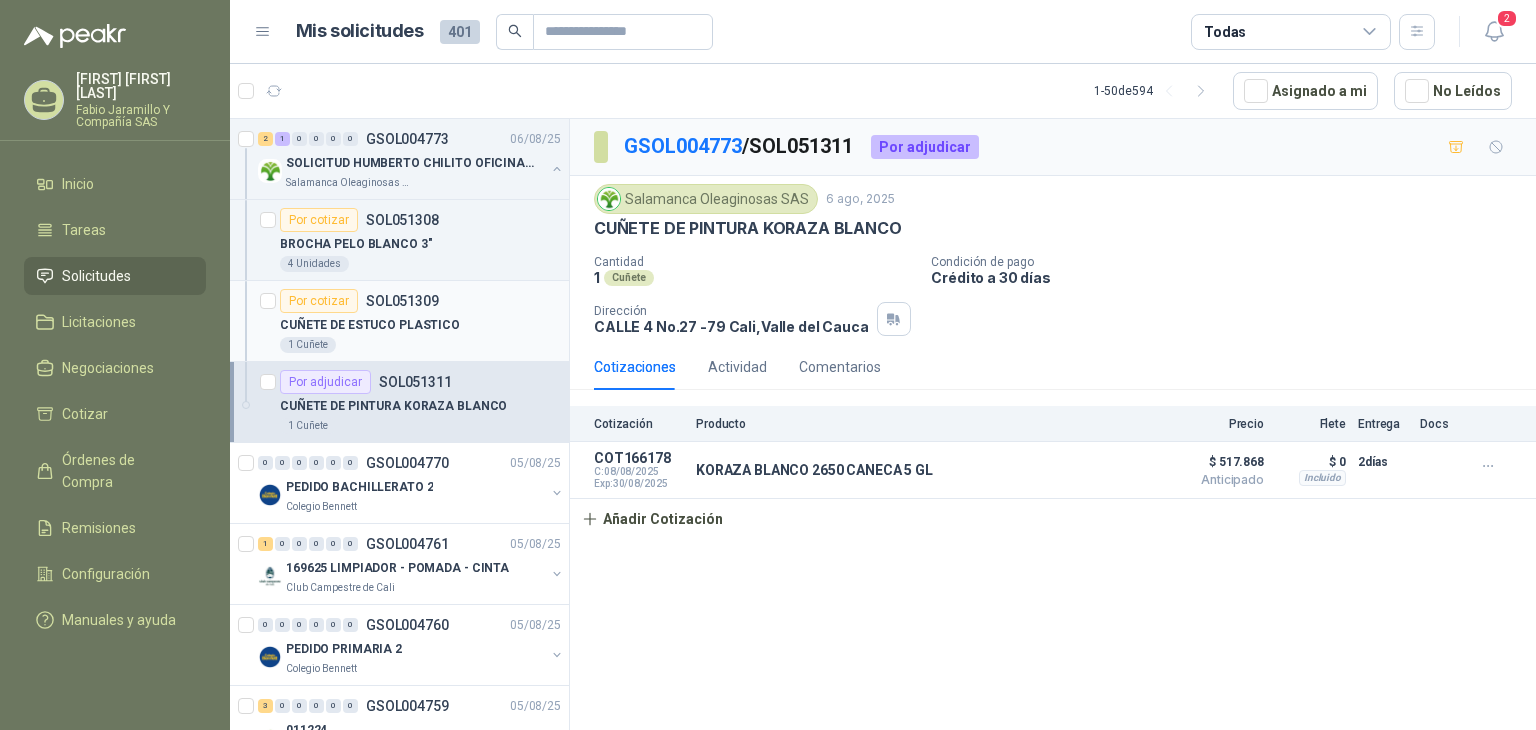click on "CUÑETE DE ESTUCO PLASTICO" at bounding box center [370, 325] 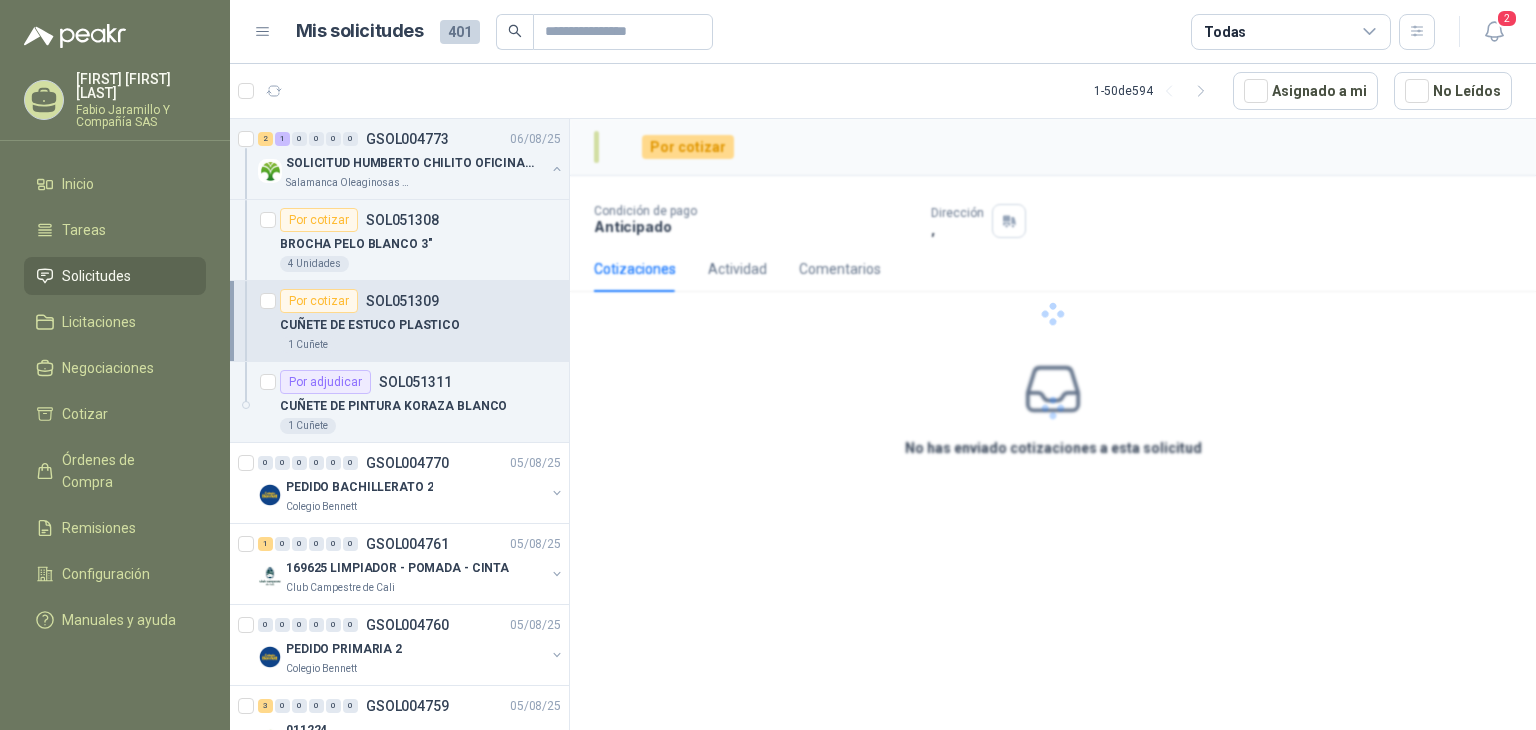 click on "CUÑETE DE ESTUCO PLASTICO" at bounding box center [370, 325] 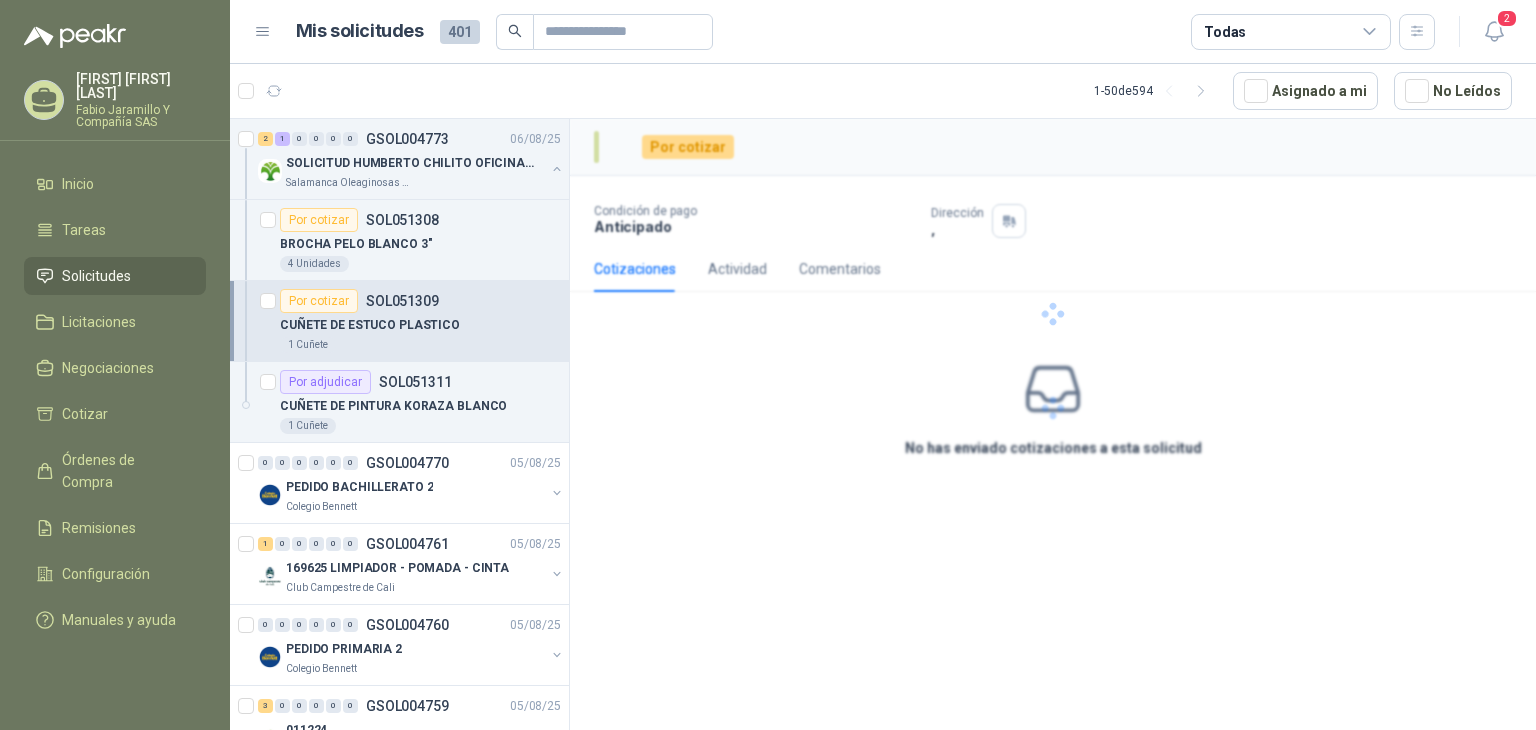 click on "CUÑETE DE ESTUCO PLASTICO" at bounding box center [370, 325] 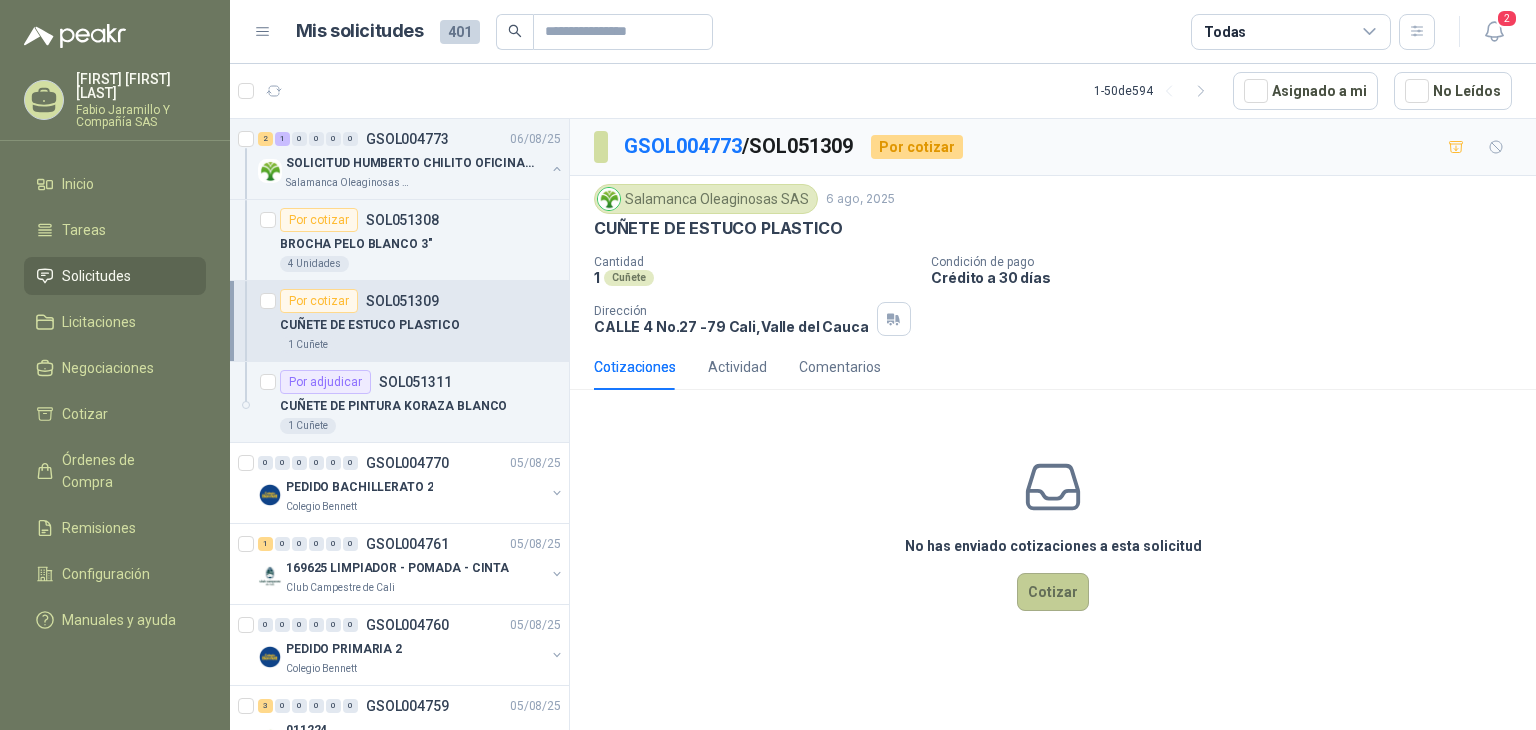 click on "Cotizar" at bounding box center [1053, 592] 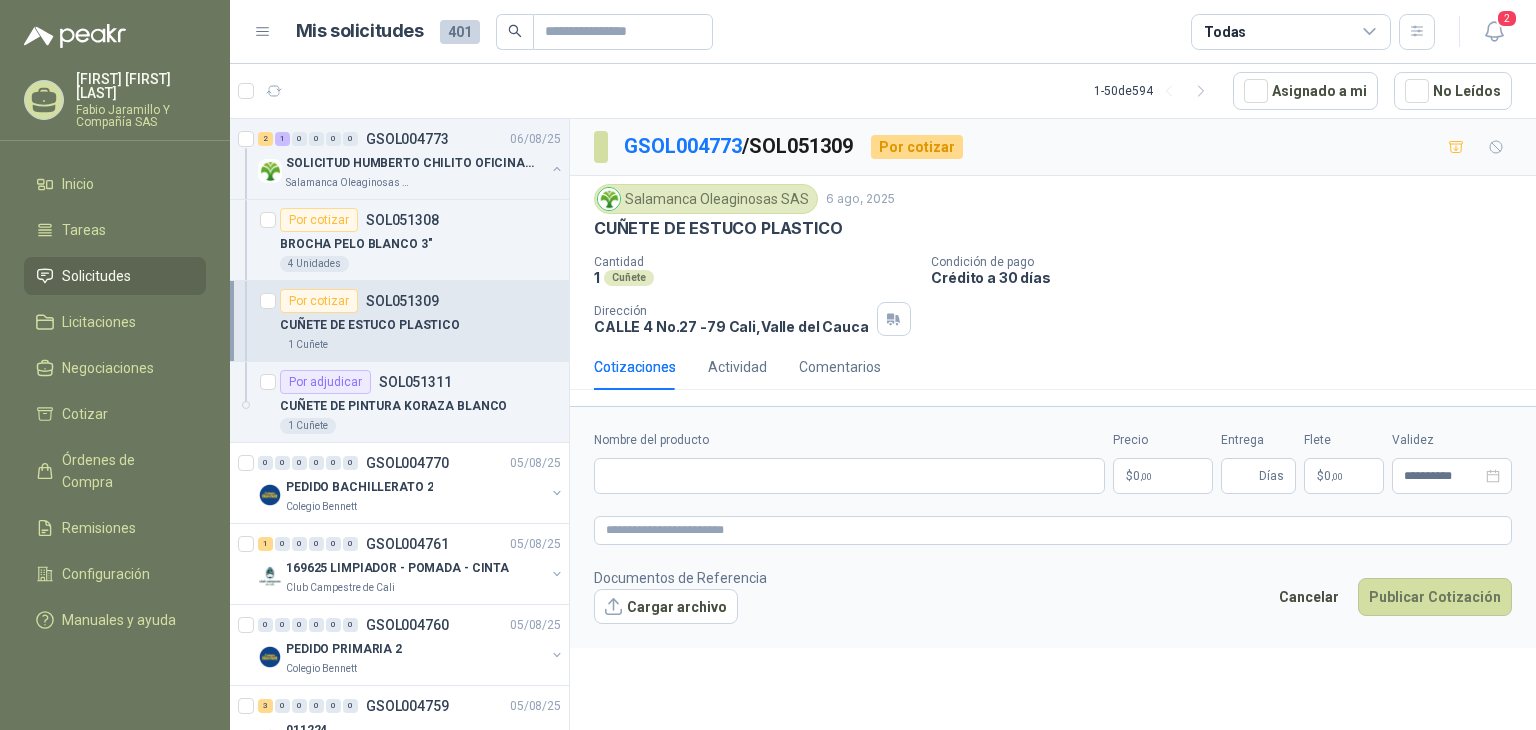 click on "[FIRST]   [LAST] Fabio Jaramillo Y Compañía SAS   Inicio   Tareas   Solicitudes   Licitaciones   Negociaciones   Cotizar   Órdenes de Compra   Remisiones   Configuración   Manuales y ayuda Mis solicitudes 401 Todas 2 1 - 50  de  594 Asignado a mi No Leídos 2   1   0   0   0   0   GSOL004773 06/08/25   SOLICITUD [PERSON] OFICINA - [CITY] Salamanca Oleaginosas SAS   Por cotizar SOL051308 BROCHA PELO BLANCO 3" 4   Unidades Por cotizar SOL051309 CUÑETE DE ESTUCO PLASTICO 1   Cuñete Por adjudicar SOL051311 CUÑETE DE PINTURA KORAZA BLANCO 1   Cuñete 0   0   0   0   0   0   GSOL004770 05/08/25   PEDIDO BACHILLERATO 2 Colegio Bennett   1   0   0   0   0   0   GSOL004761 05/08/25   169625 LIMPIADOR - POMADA - CINTA  Club Campestre de [CITY]   0   0   0   0   0   0   GSOL004760 05/08/25   PEDIDO PRIMARIA 2 Colegio Bennett   3   0   0   0   0   0   GSOL004759 05/08/25   011224 Patojito   0   14   0   0   0   0   GSOL004752 05/08/25   EX -000636 - PINTURA DE ACABADO DE EQUIPOS, ESTRUC   1   0   0" at bounding box center [768, 365] 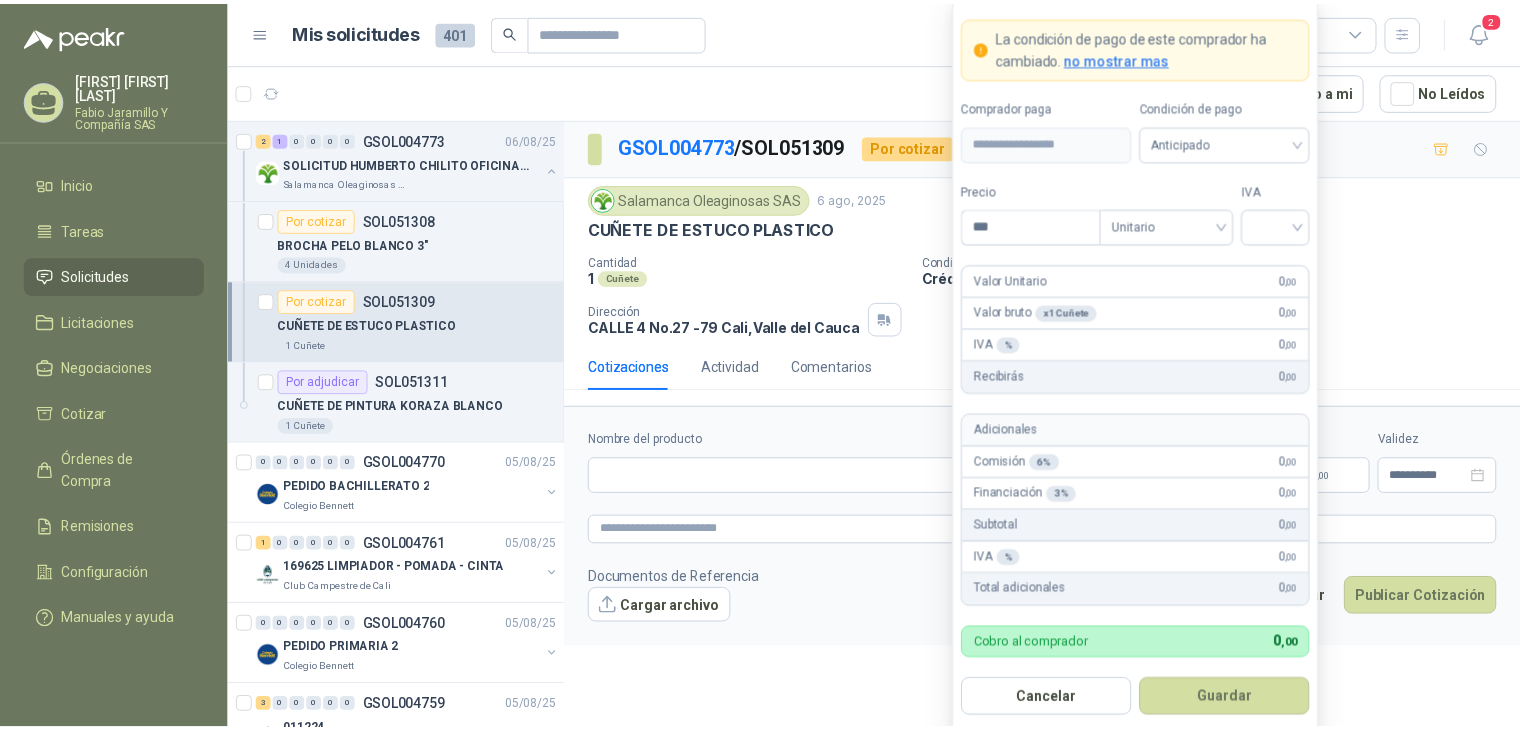 type 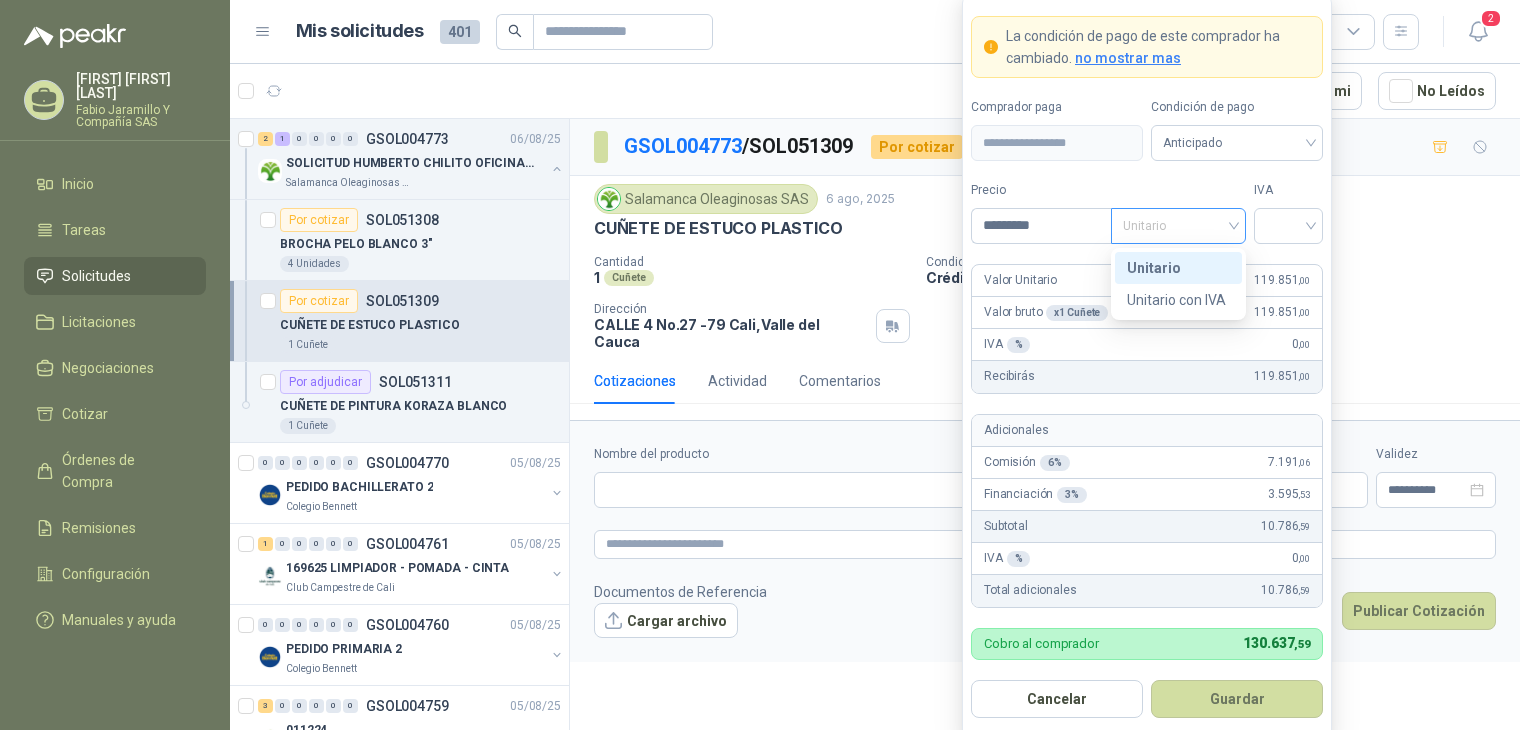 click on "Unitario" at bounding box center (1178, 226) 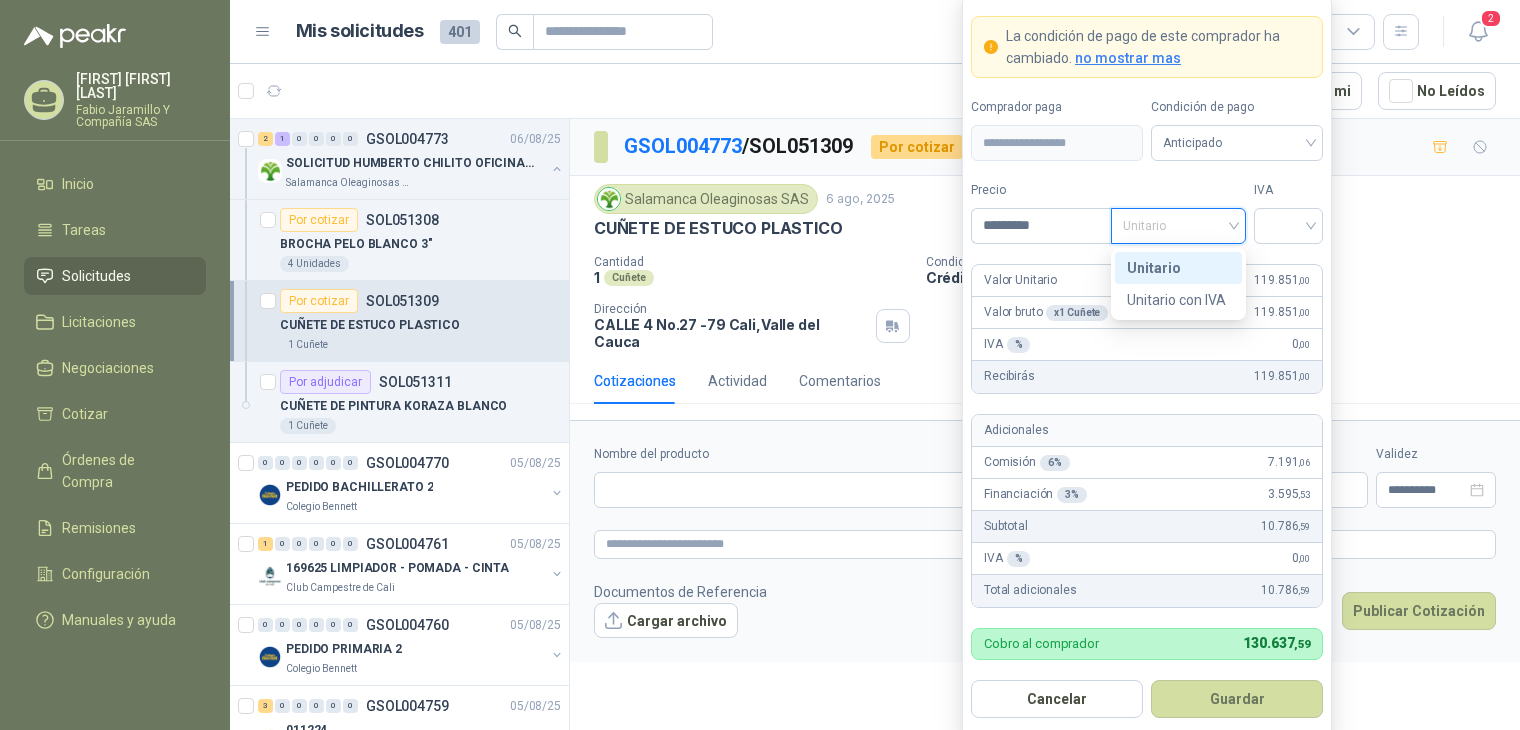 click on "Unitario" at bounding box center [1178, 268] 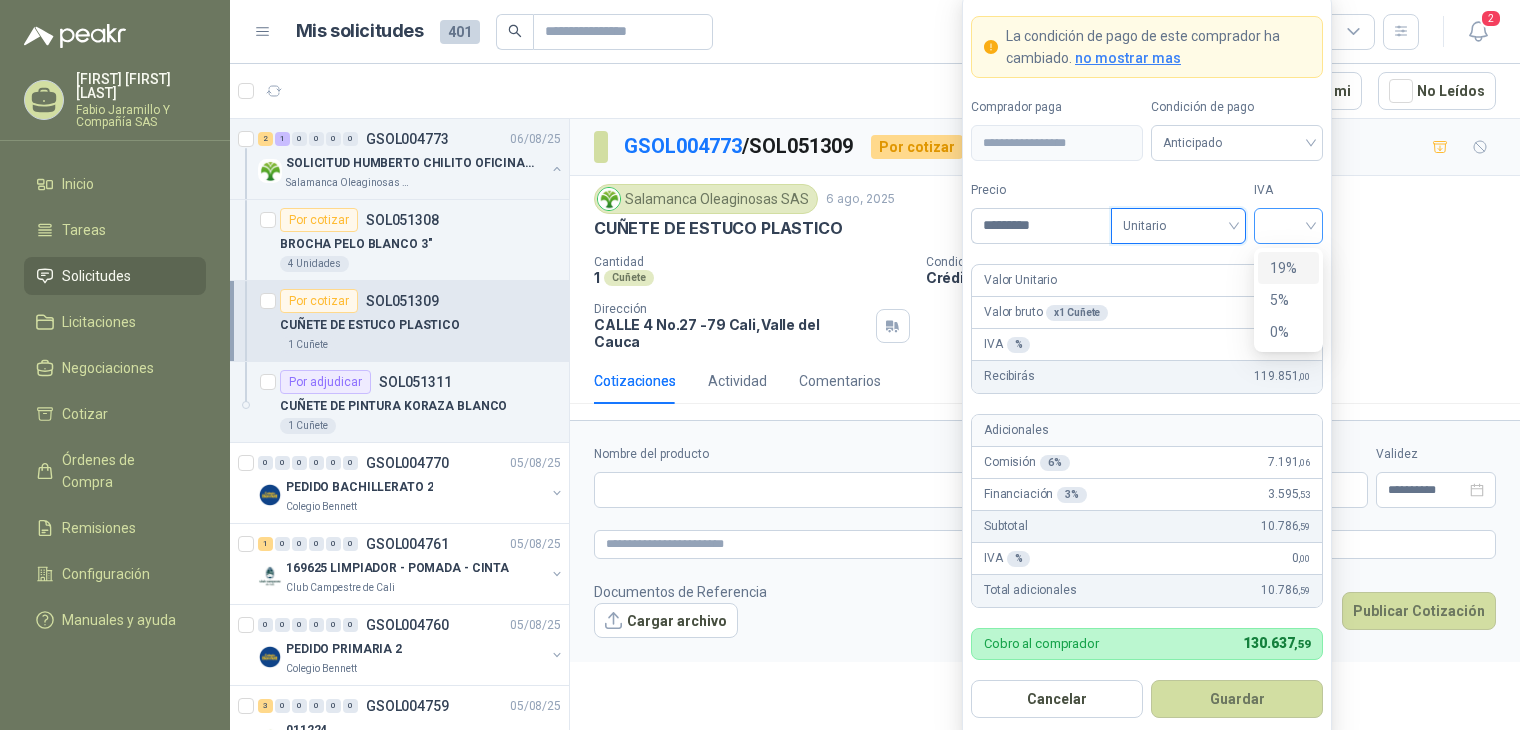 click at bounding box center [1288, 226] 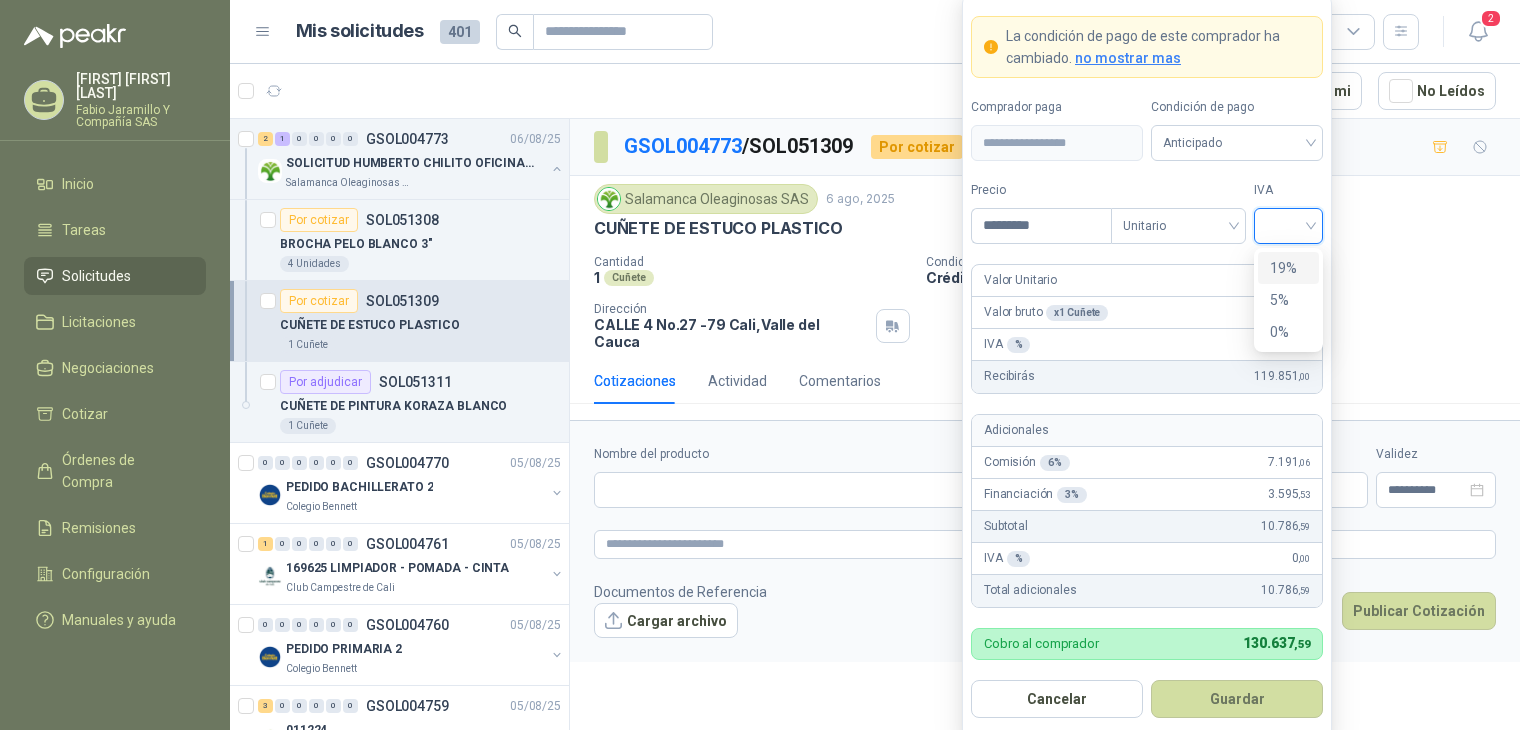 click on "19%" at bounding box center (1288, 268) 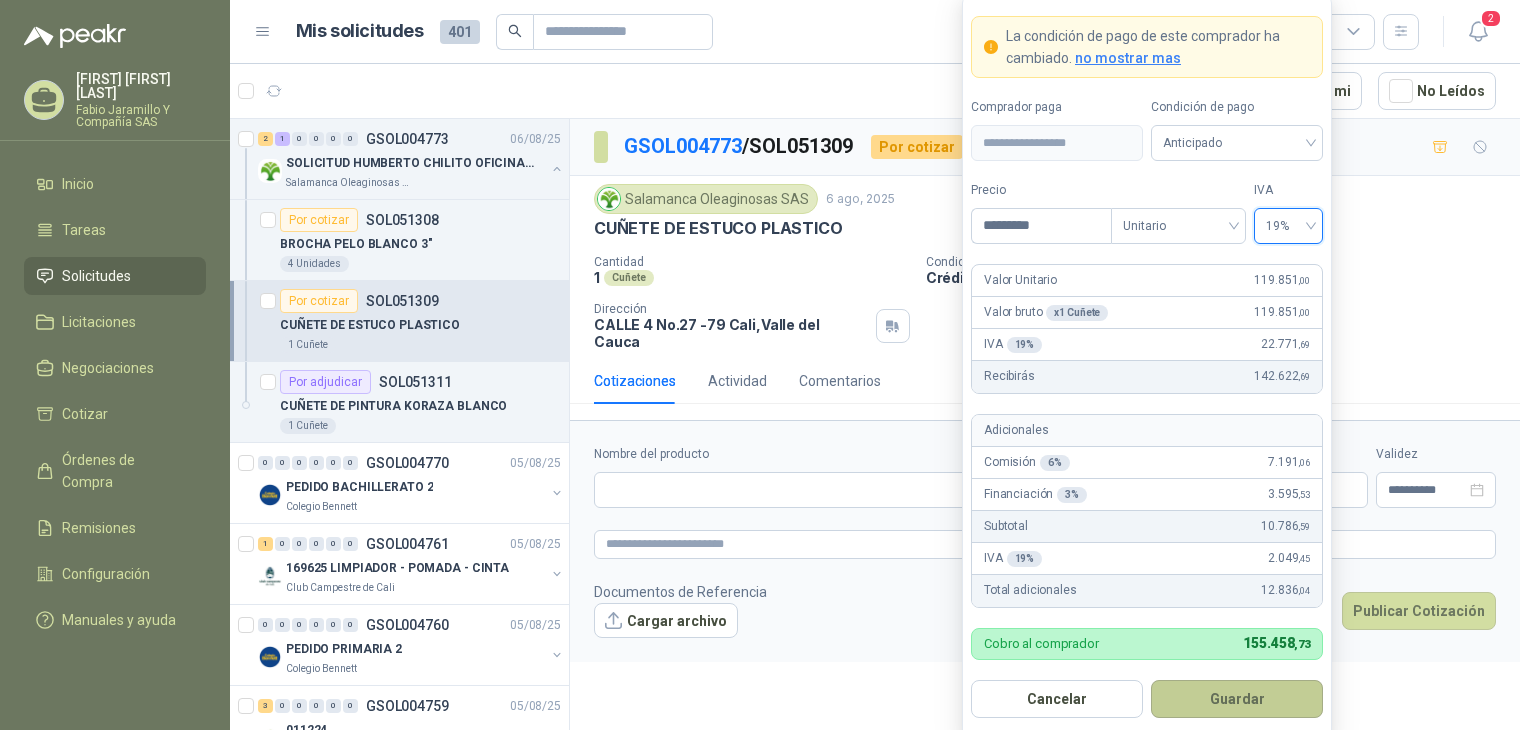 click on "Guardar" at bounding box center (1237, 699) 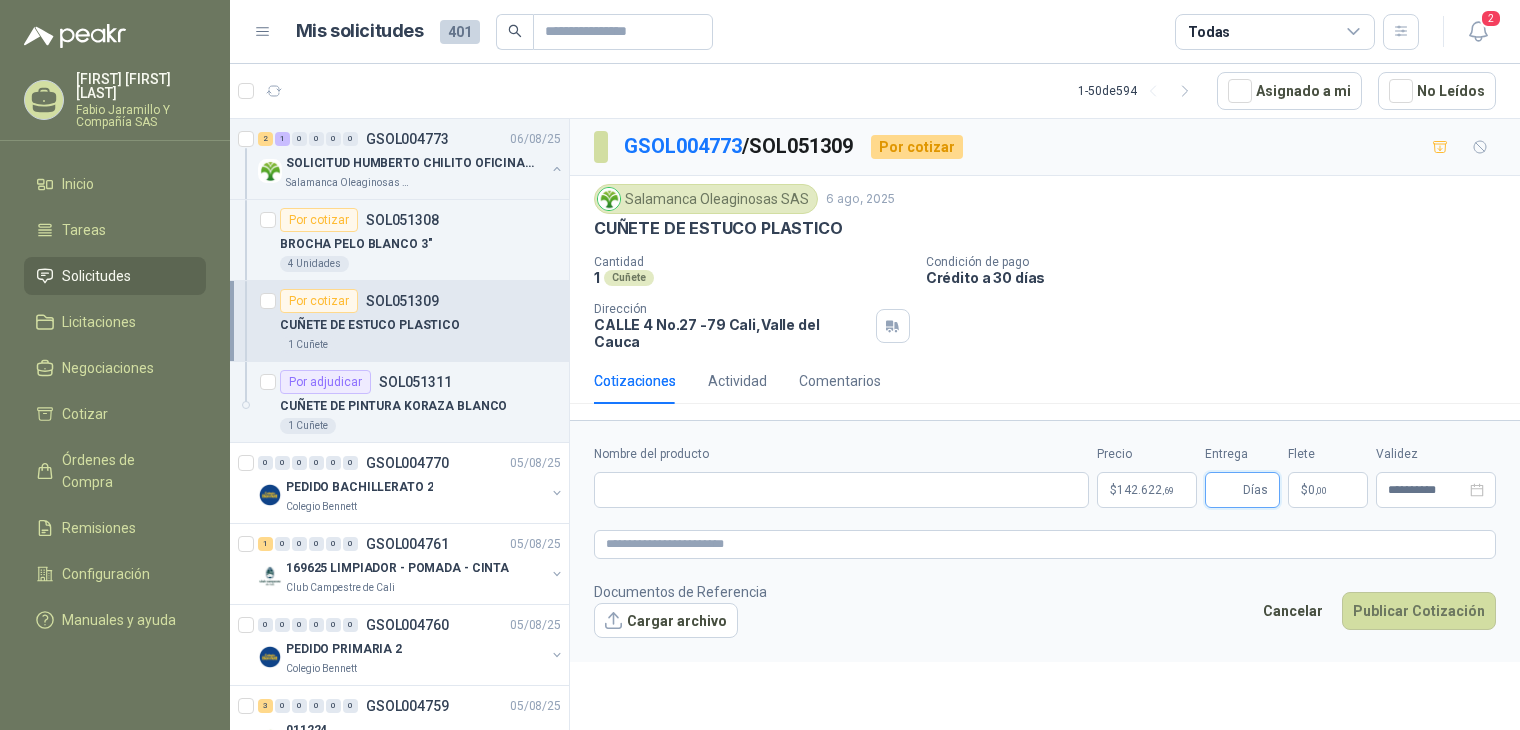 type 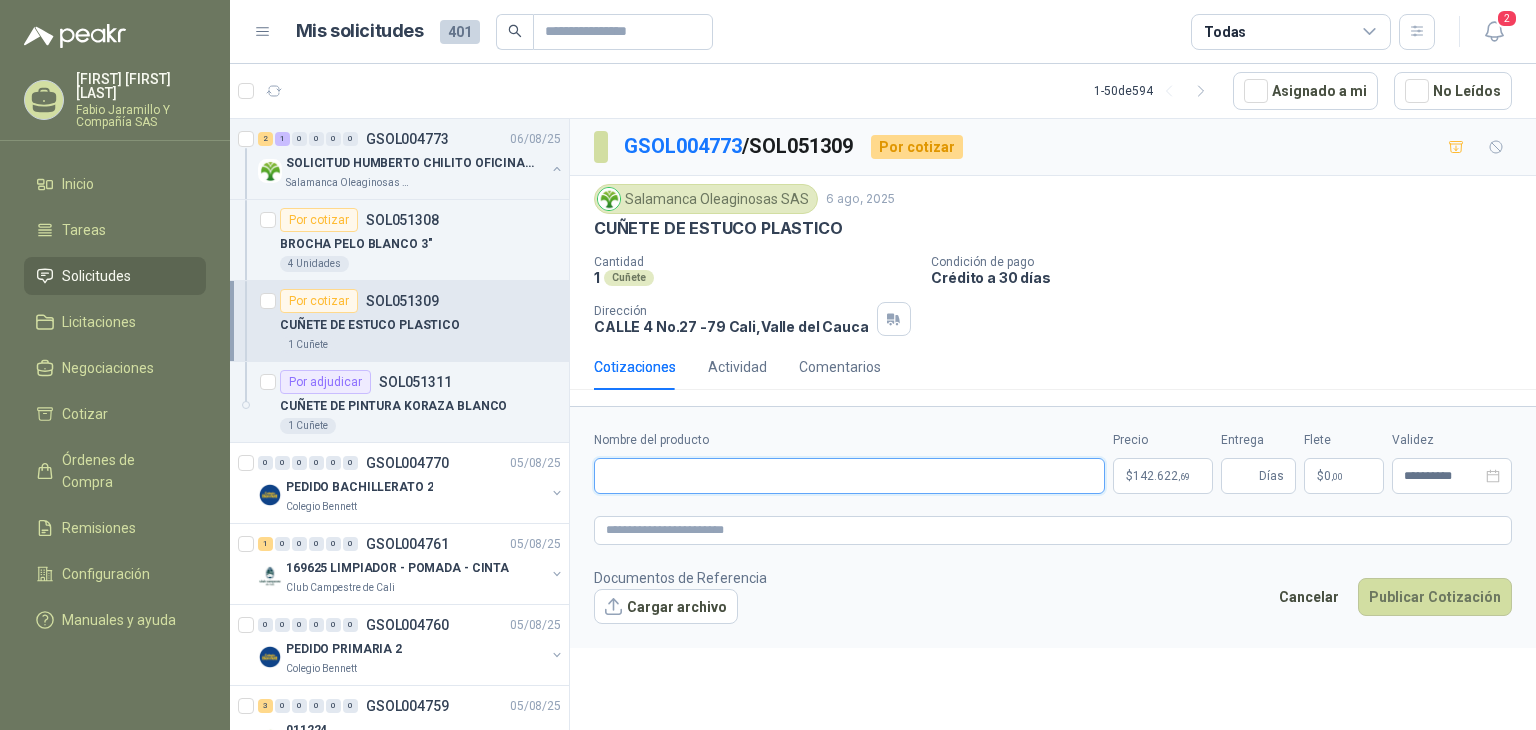click on "Nombre del producto" at bounding box center [849, 476] 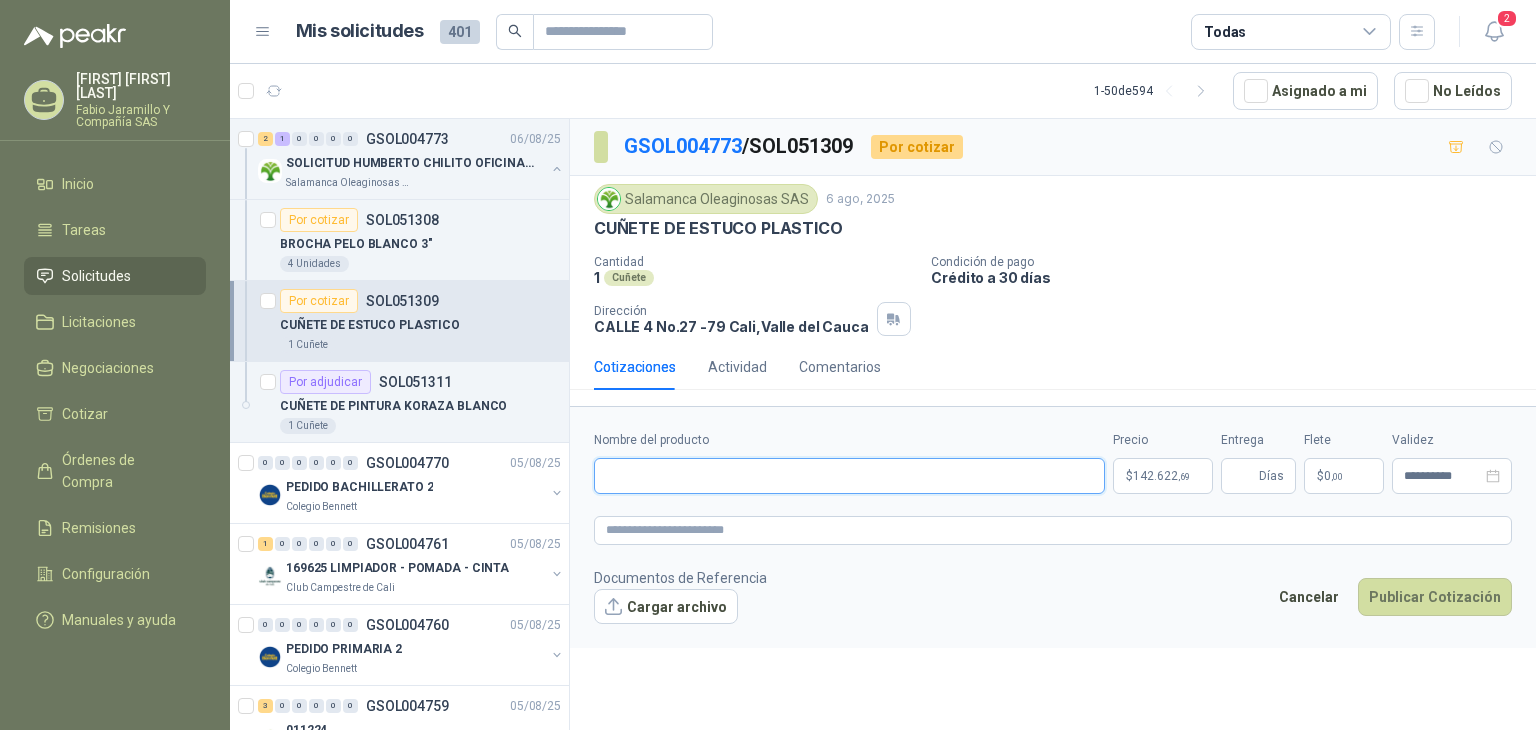 click on "Nombre del producto" at bounding box center [849, 476] 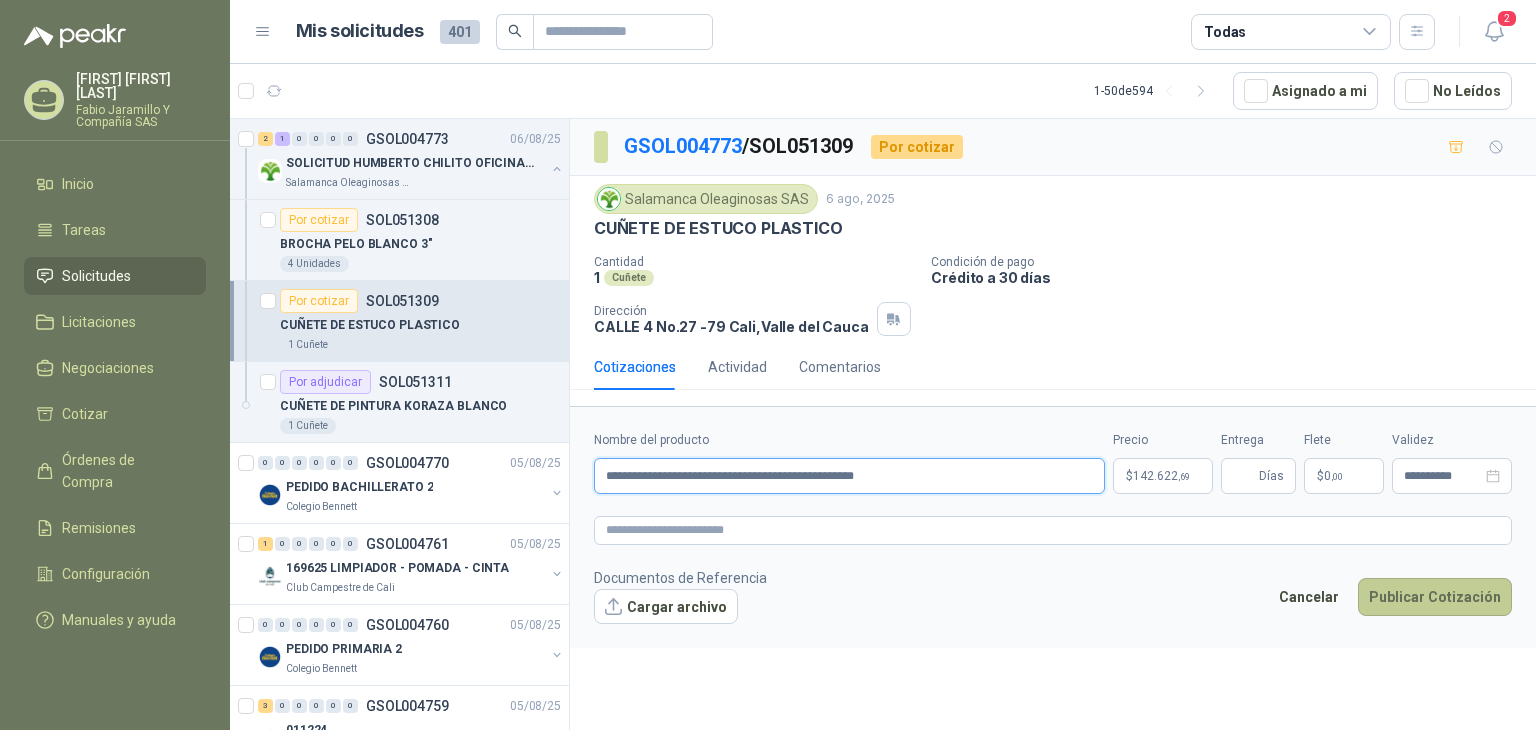 type on "**********" 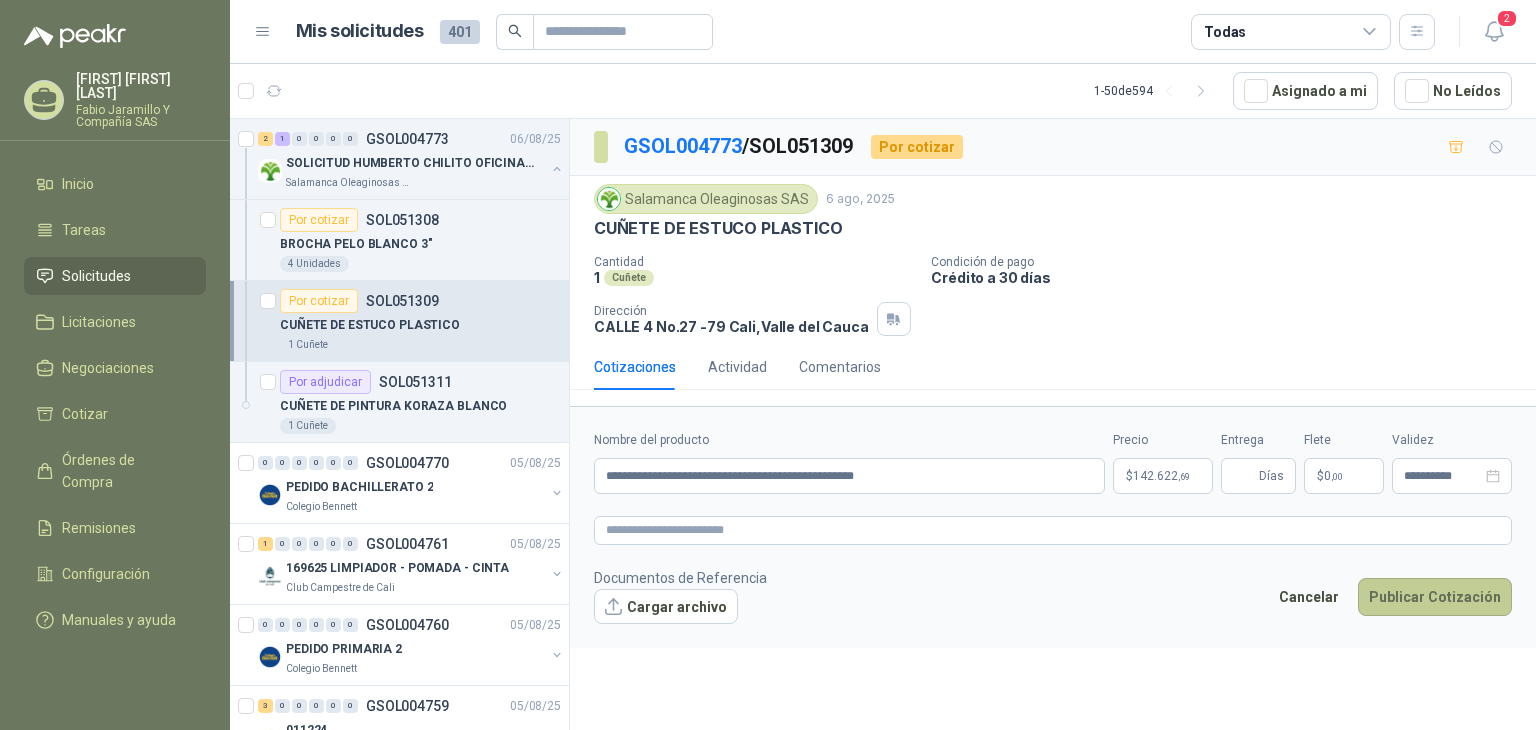 click on "Publicar Cotización" at bounding box center [1435, 597] 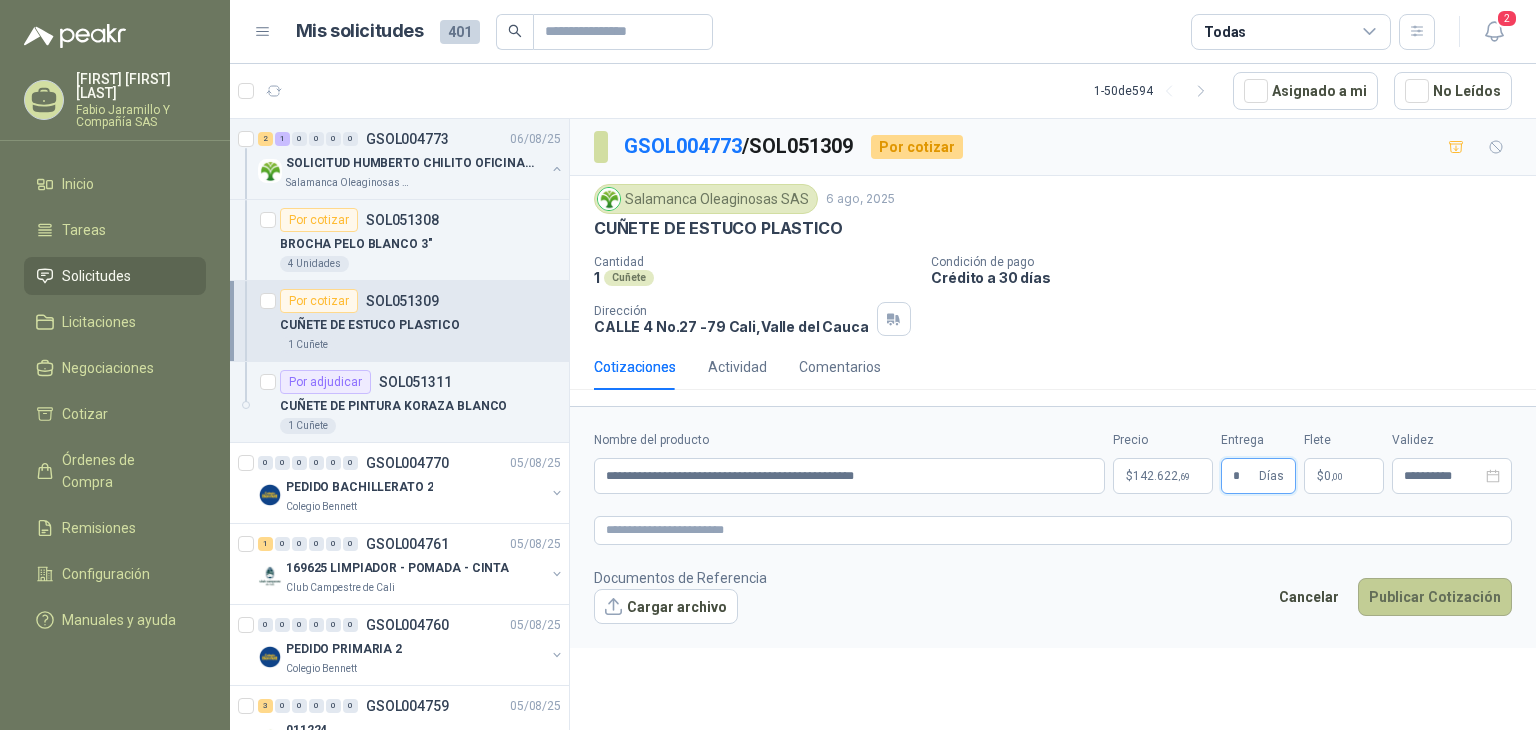 type on "*" 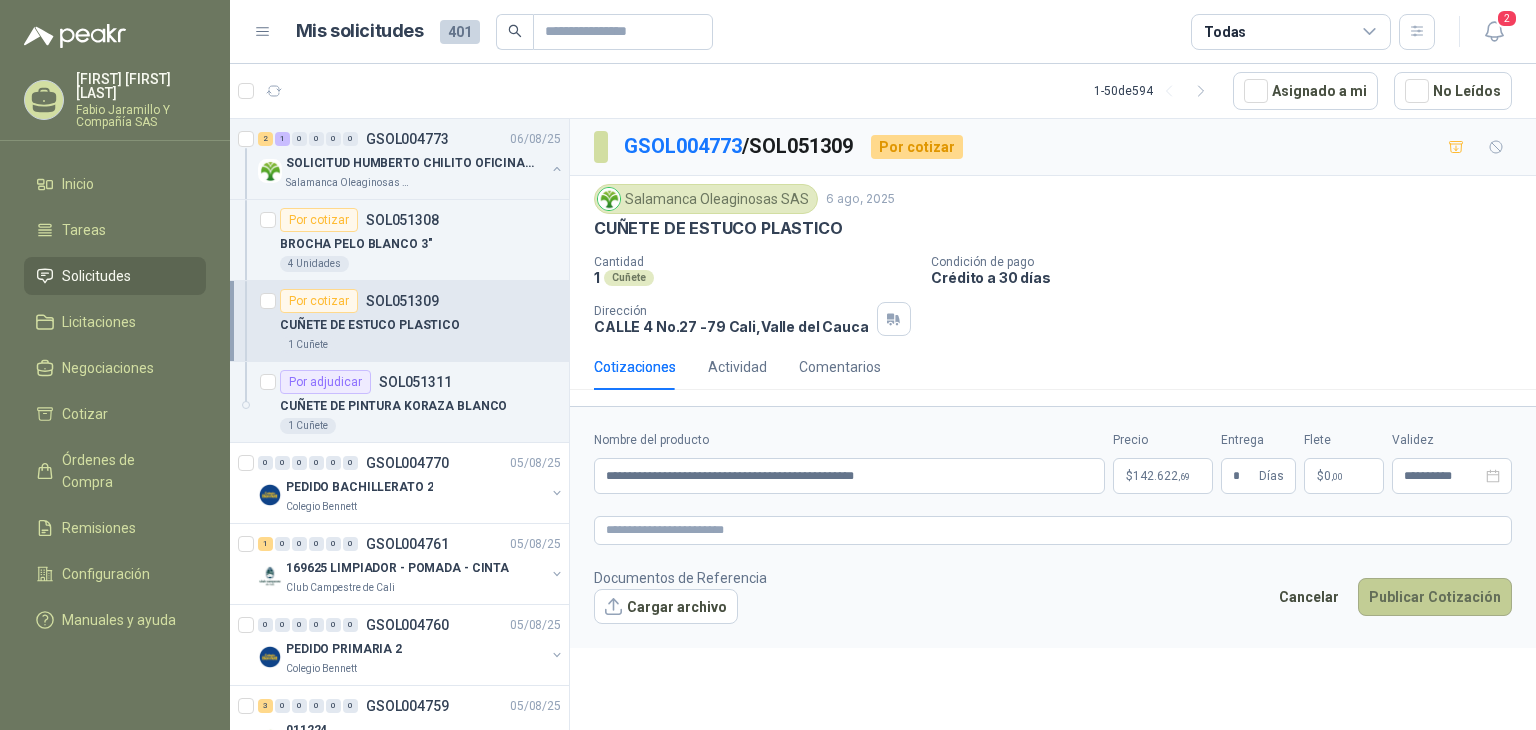 click on "Publicar Cotización" at bounding box center [1435, 597] 